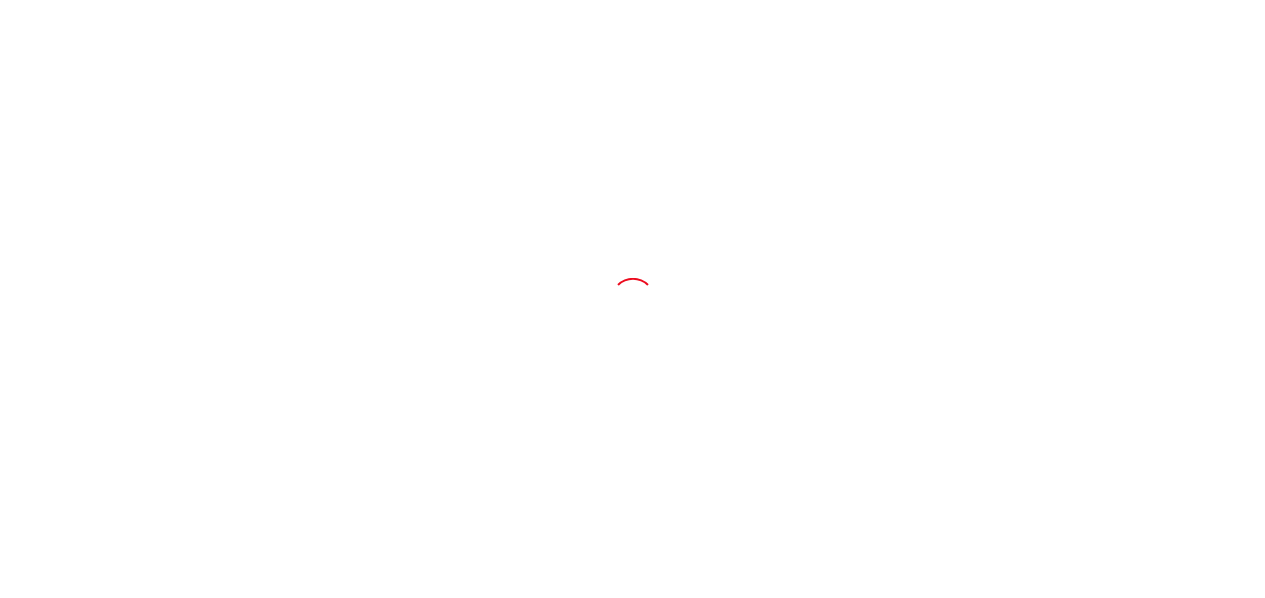scroll, scrollTop: 0, scrollLeft: 0, axis: both 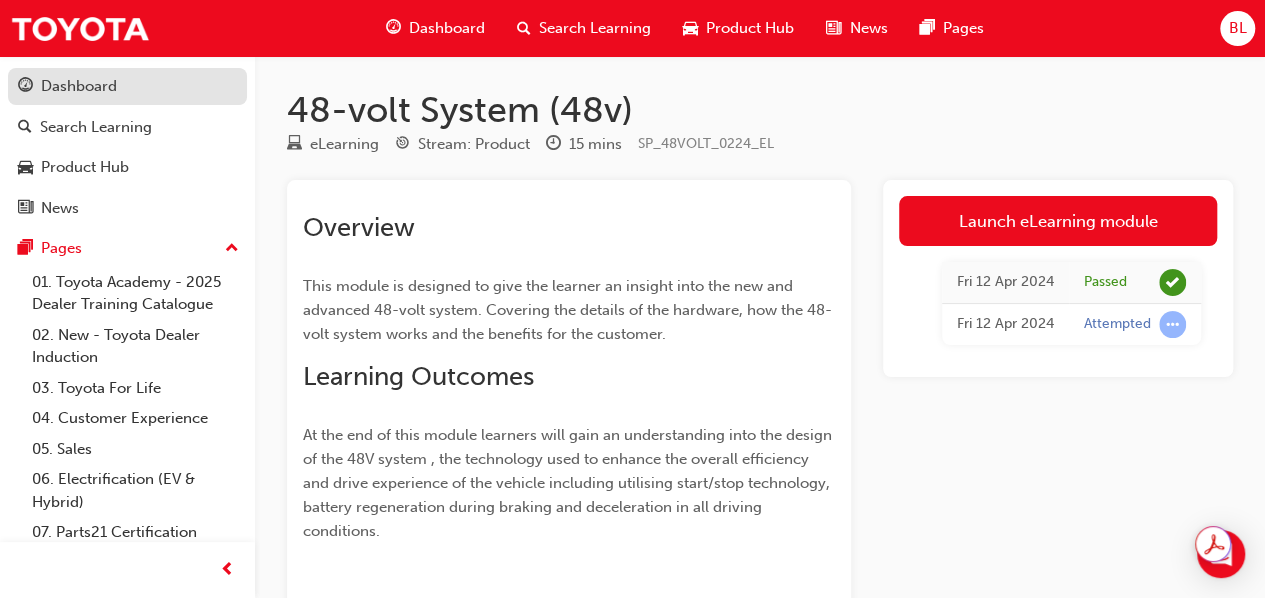 click on "Dashboard" at bounding box center [79, 86] 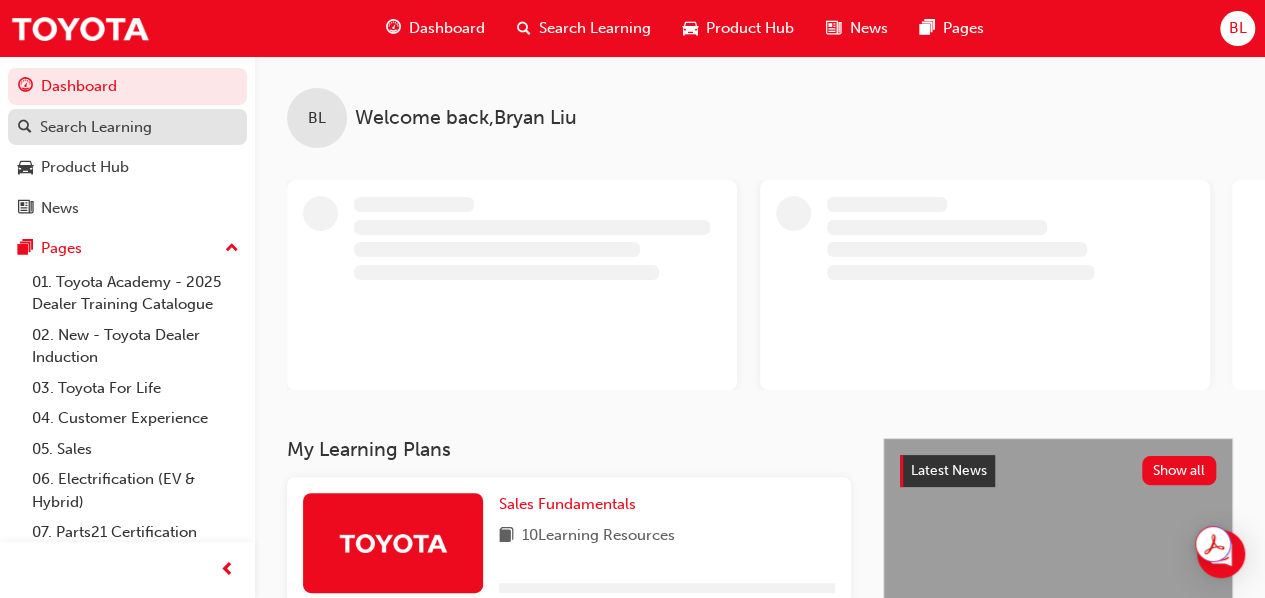 click on "Search Learning" at bounding box center (96, 127) 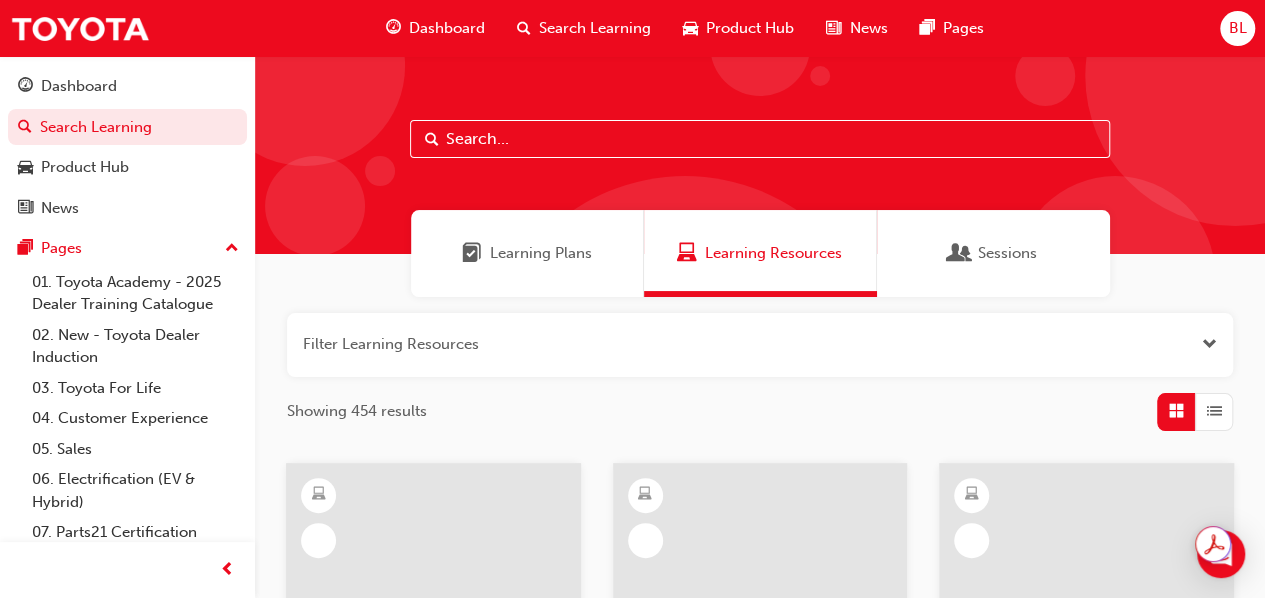 click at bounding box center [760, 139] 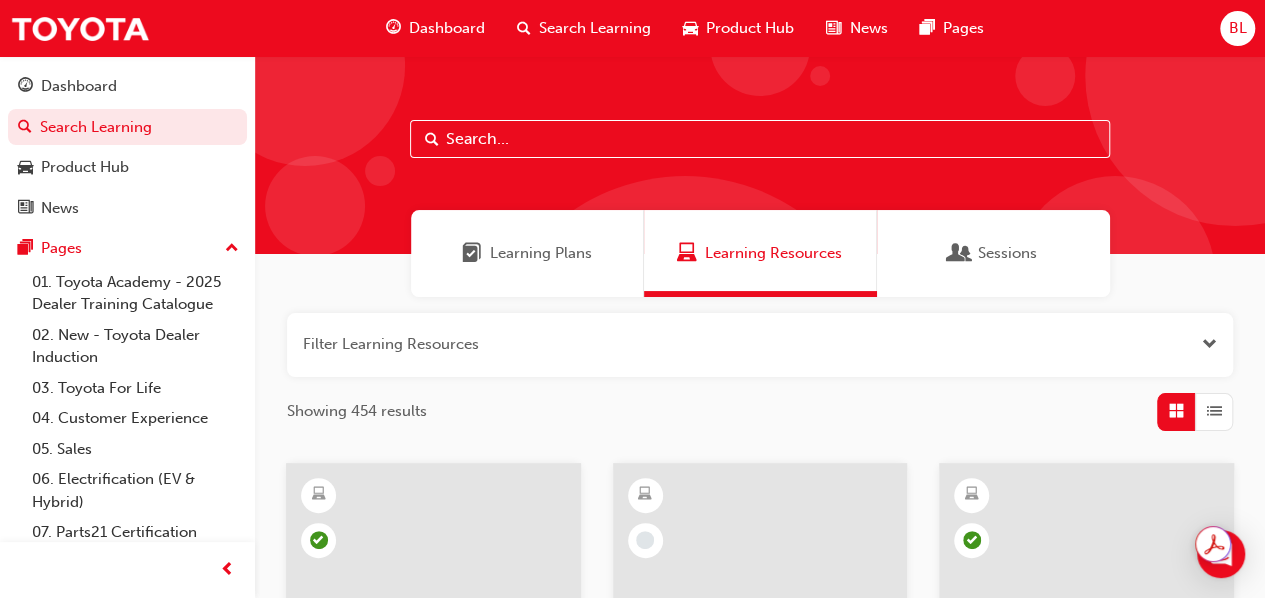 paste on "SPK9102" 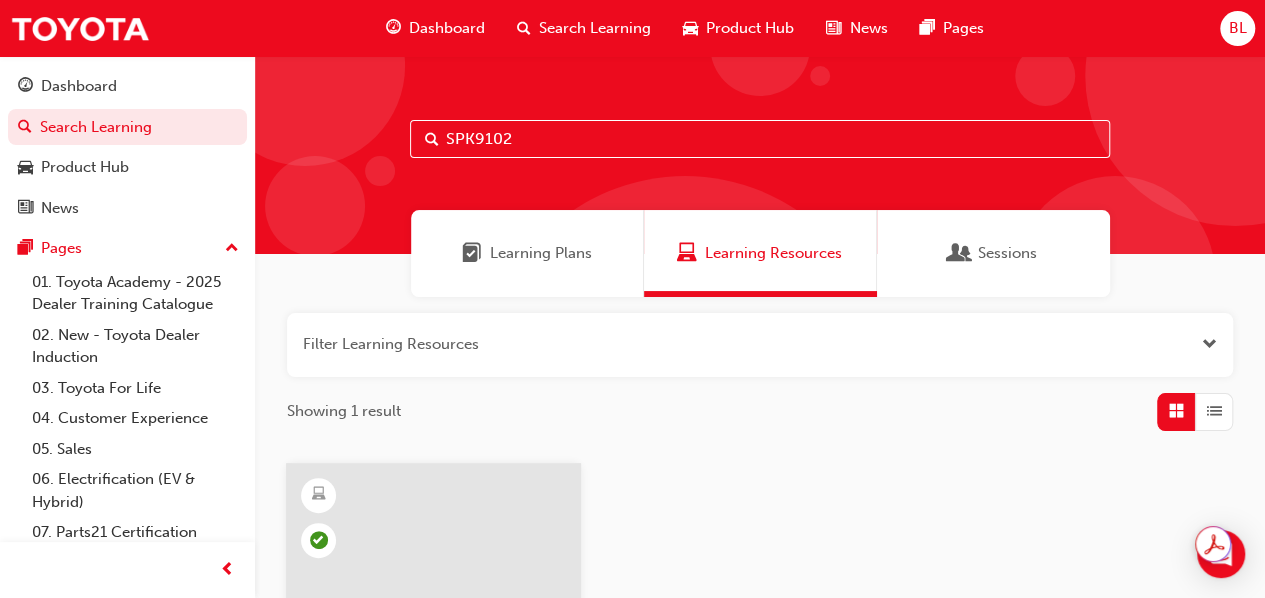 type on "SPK9102" 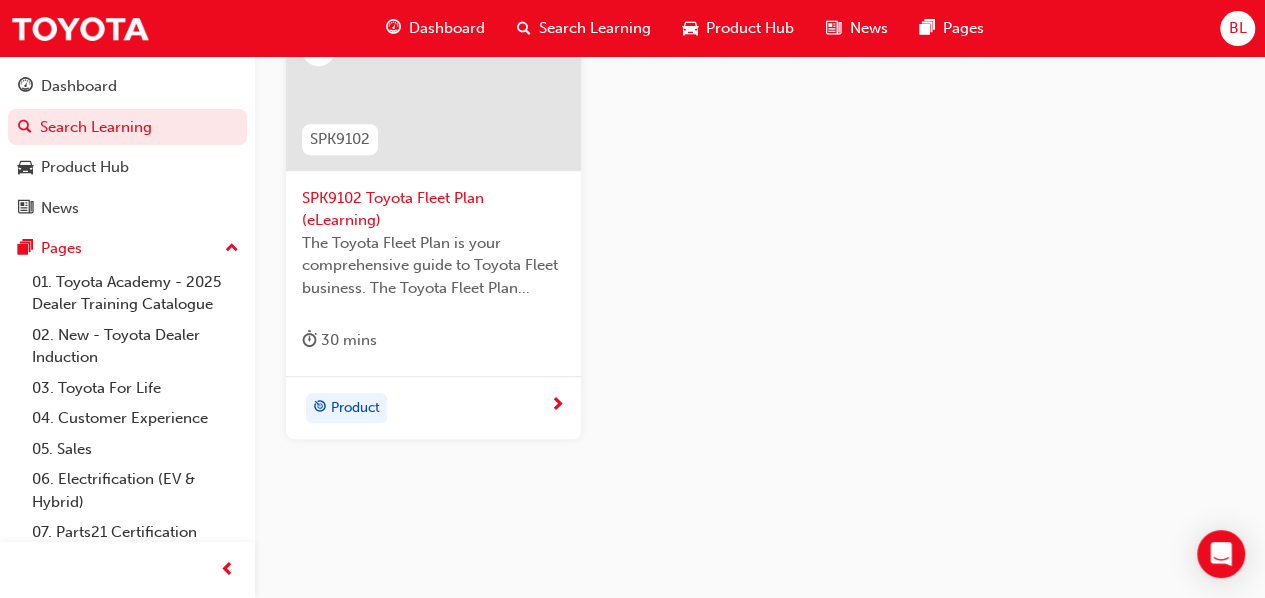 scroll, scrollTop: 500, scrollLeft: 0, axis: vertical 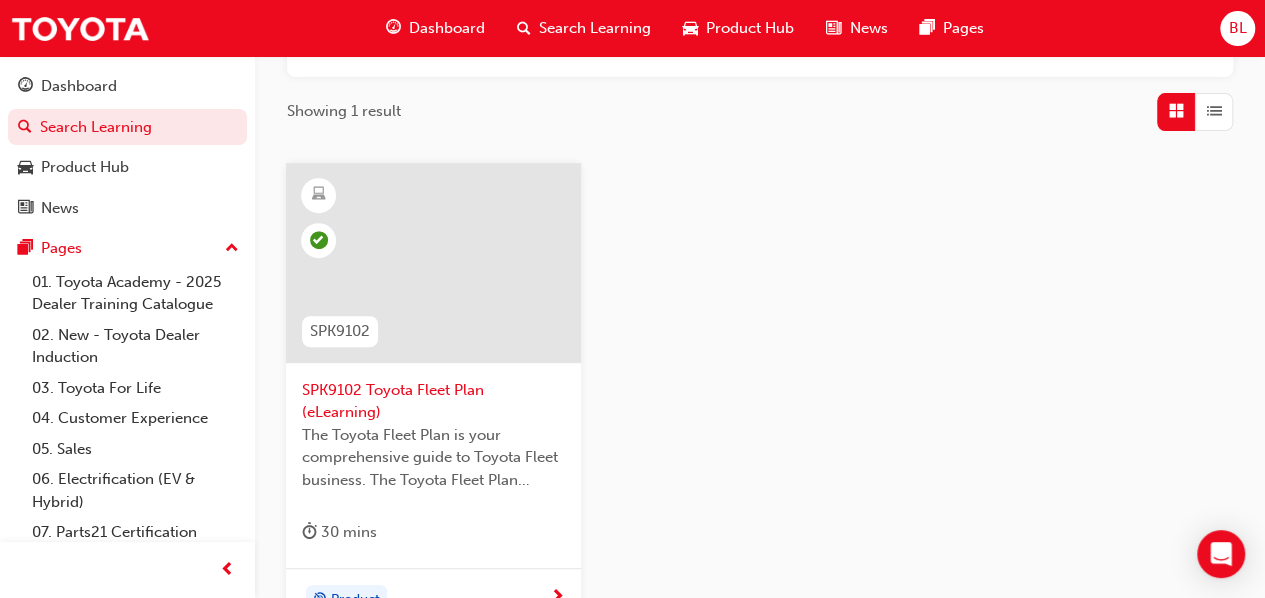 click on "SPK9102 Toyota Fleet Plan (eLearning)" at bounding box center [433, 401] 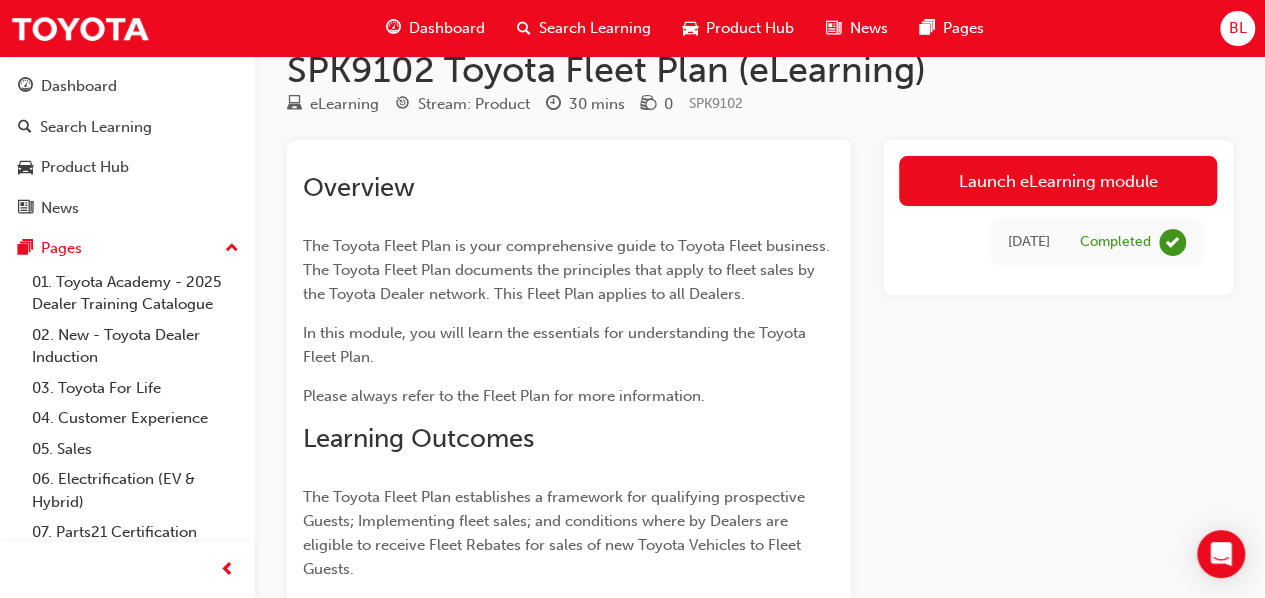 scroll, scrollTop: 100, scrollLeft: 0, axis: vertical 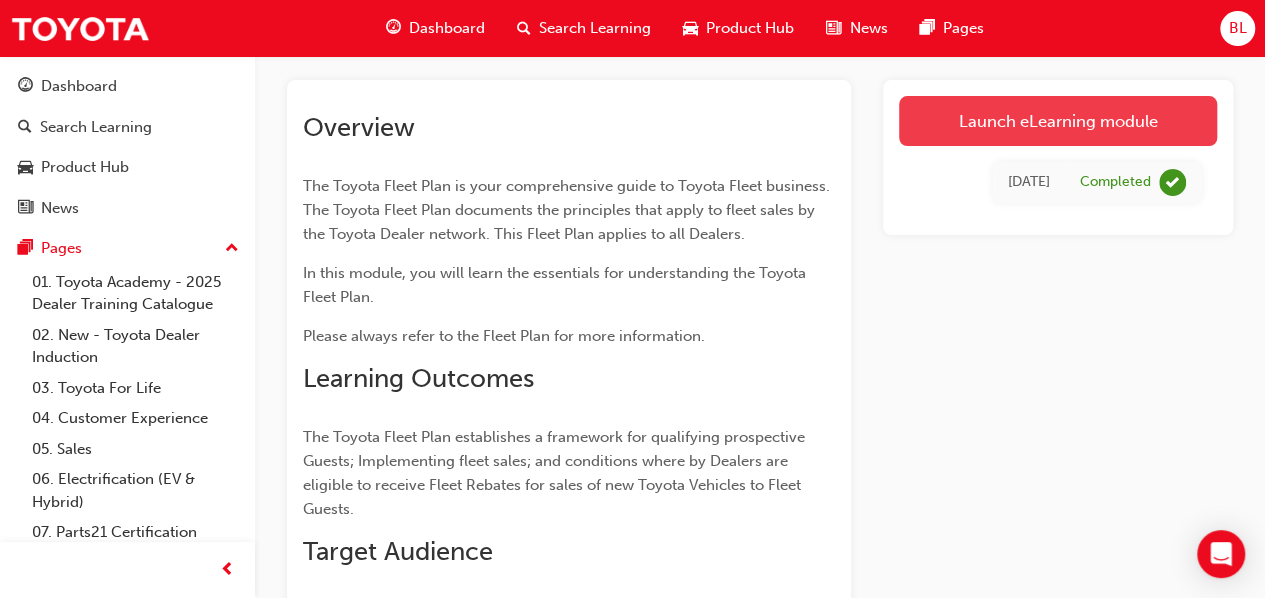 click on "Launch eLearning module" at bounding box center (1058, 121) 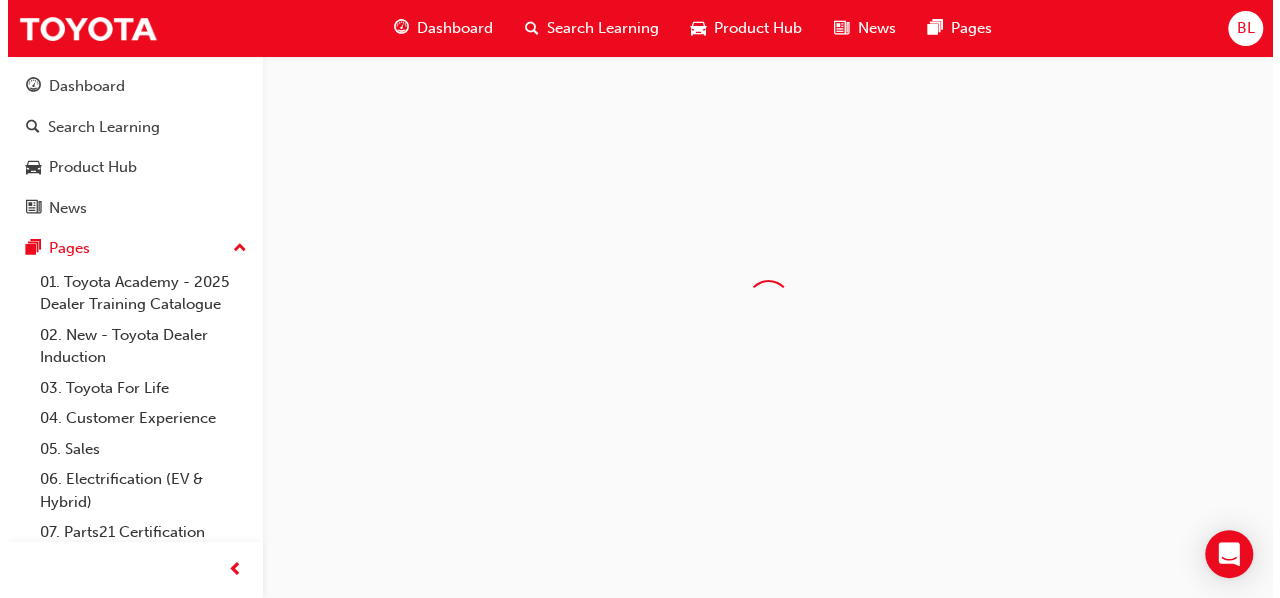 scroll, scrollTop: 0, scrollLeft: 0, axis: both 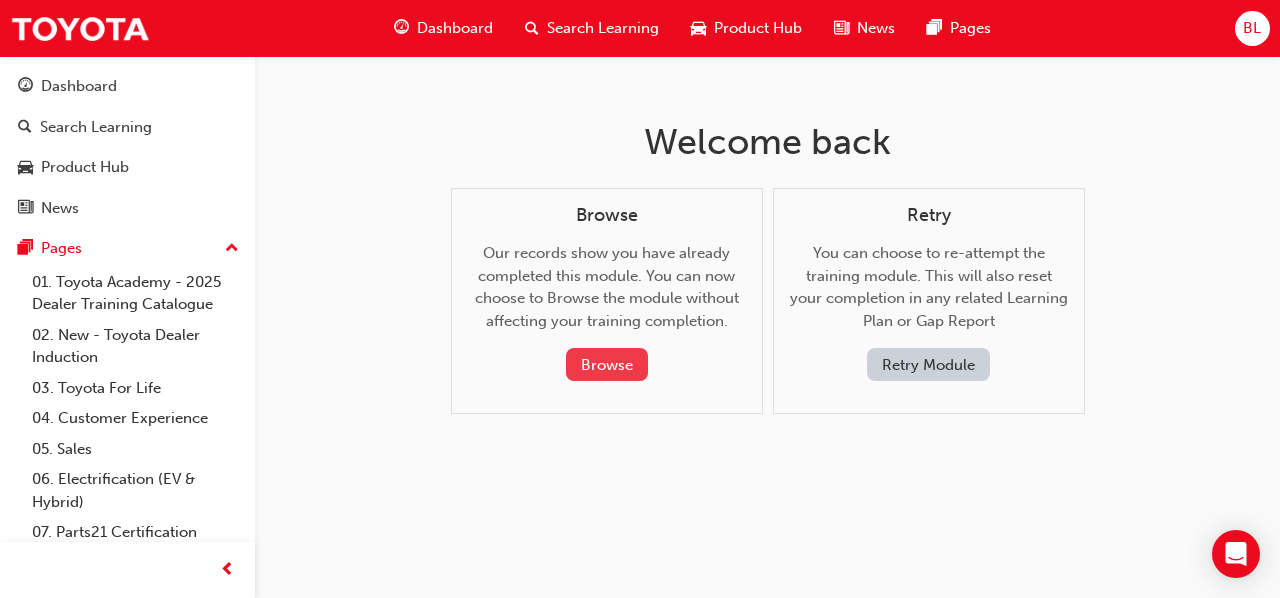 click on "Browse" at bounding box center [607, 364] 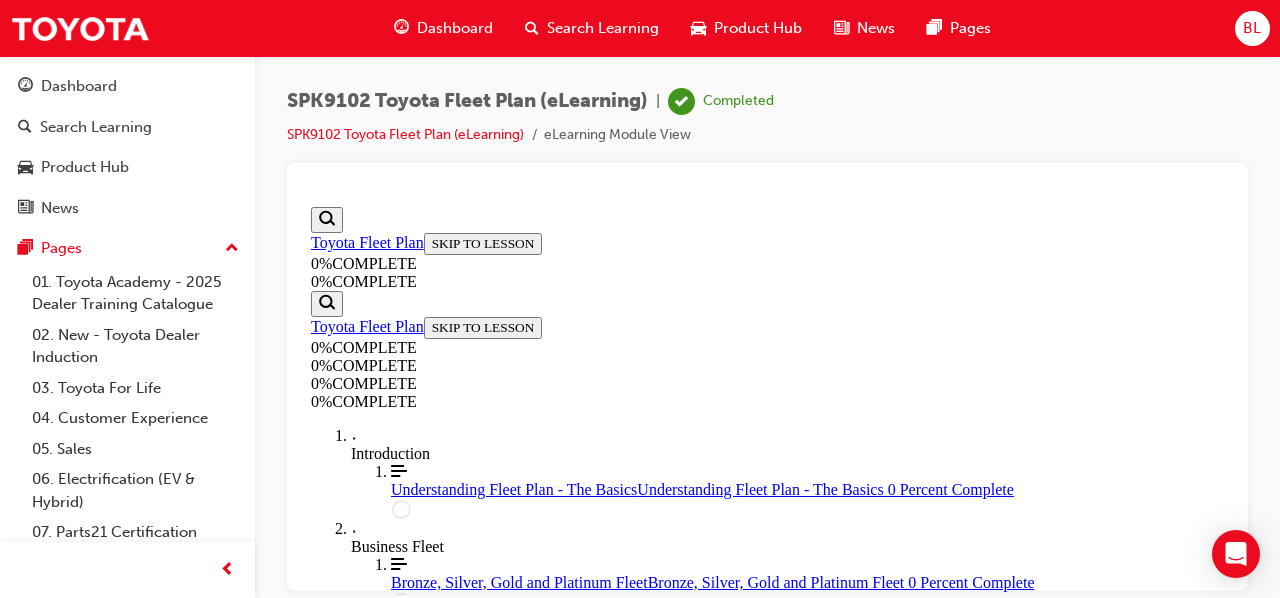 scroll, scrollTop: 0, scrollLeft: 0, axis: both 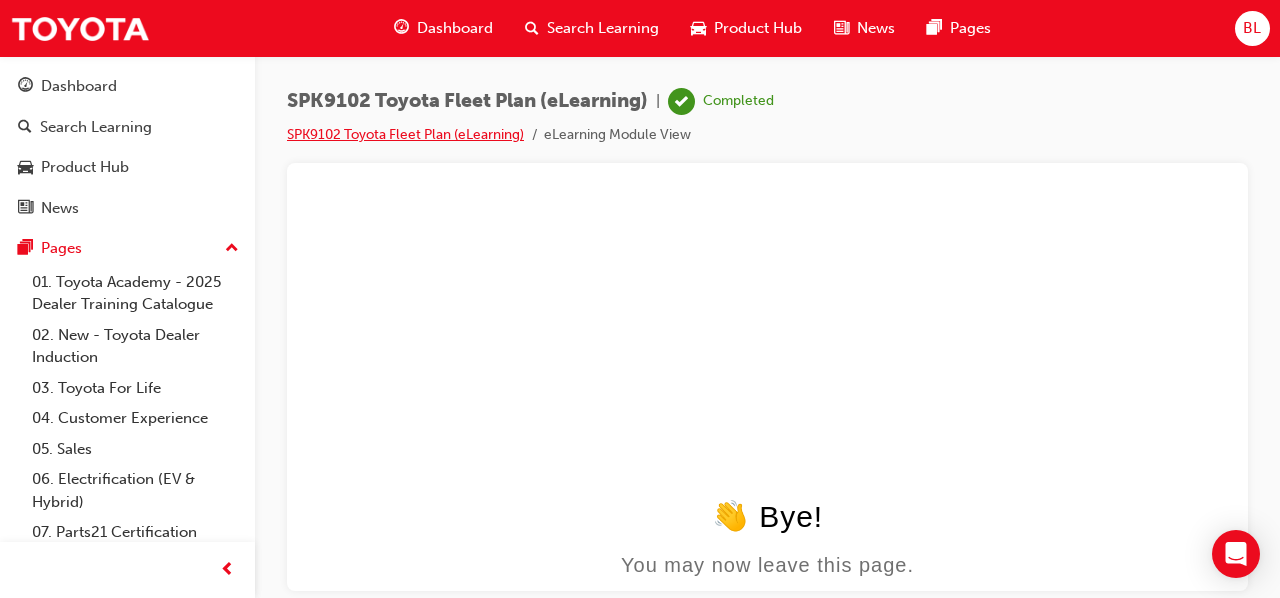 click on "SPK9102 Toyota Fleet Plan (eLearning)" at bounding box center (405, 134) 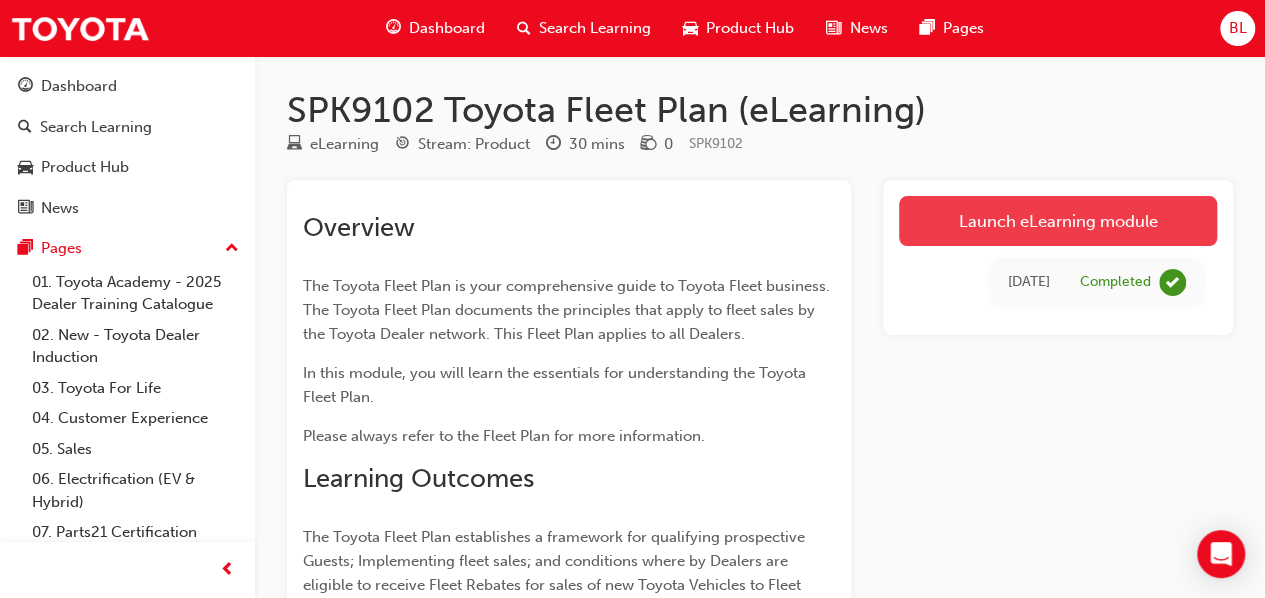 click on "Launch eLearning module" at bounding box center [1058, 221] 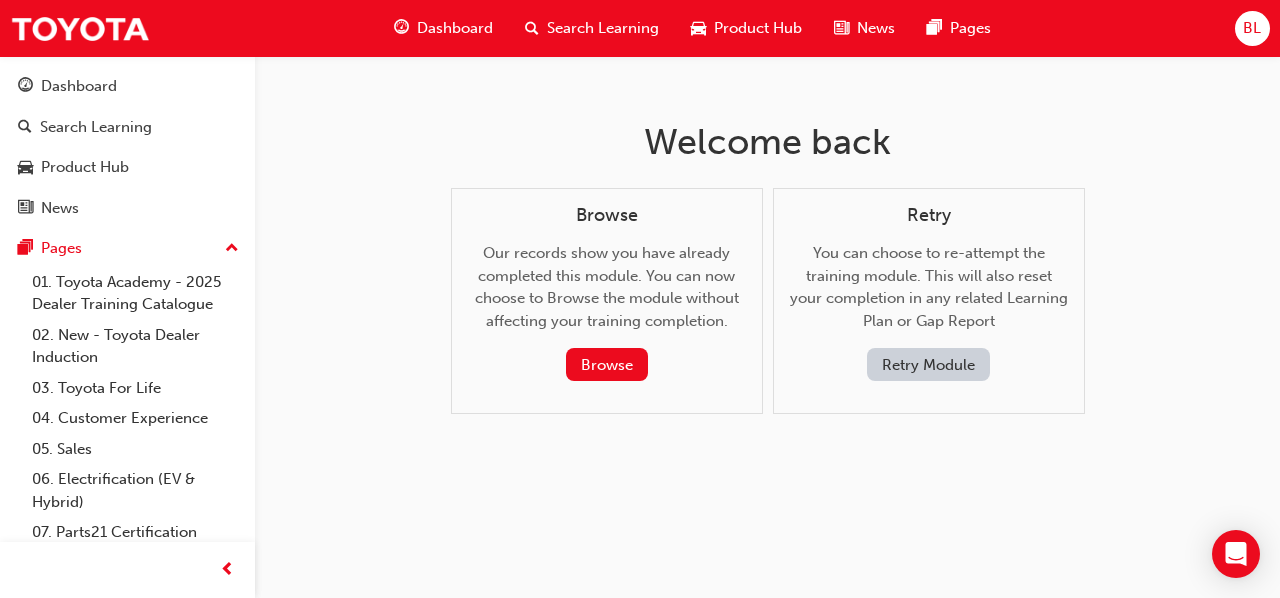 click on "Retry Module" at bounding box center [928, 364] 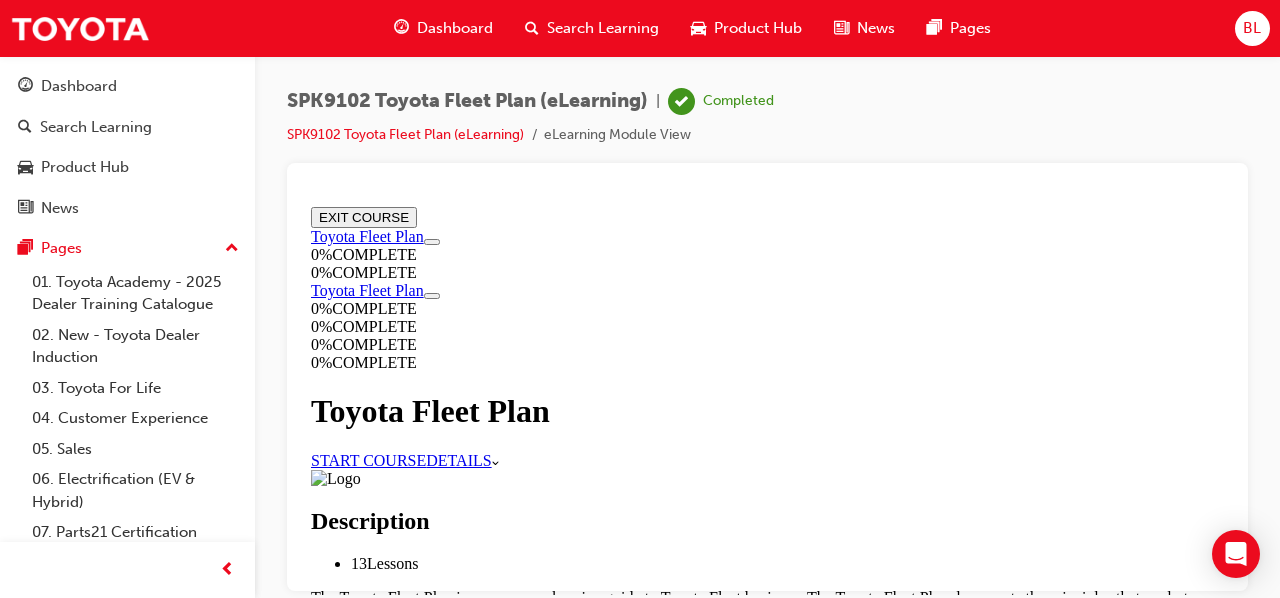 scroll, scrollTop: 0, scrollLeft: 0, axis: both 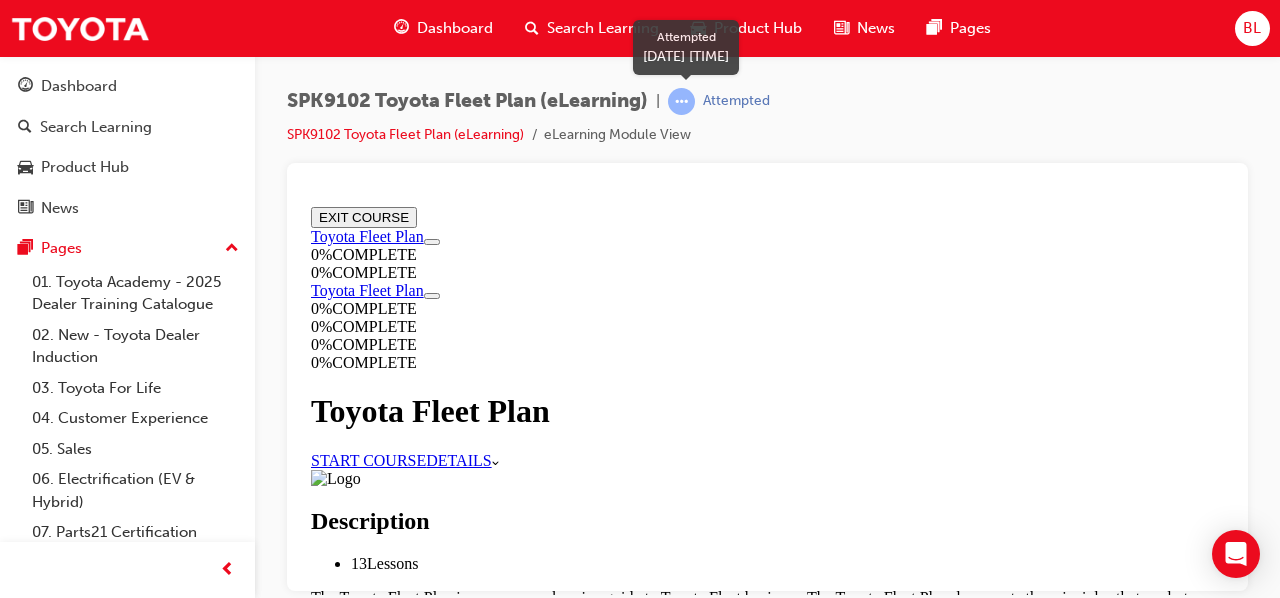 click on "Attempted" at bounding box center (736, 101) 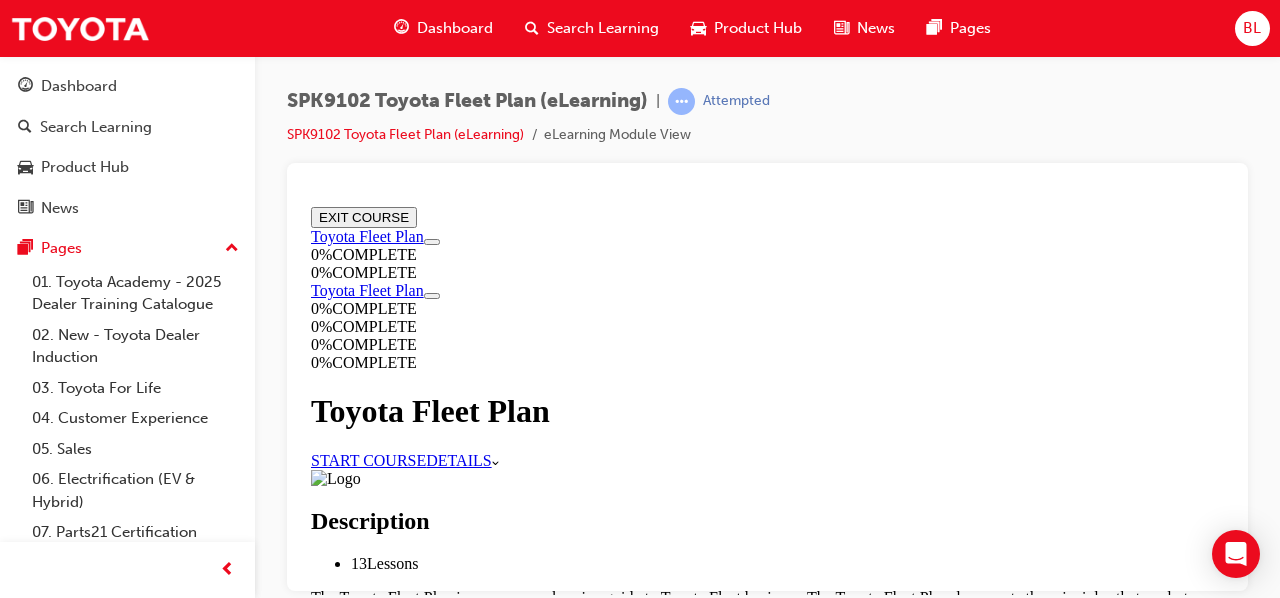 click on "EXIT COURSE" at bounding box center (364, 216) 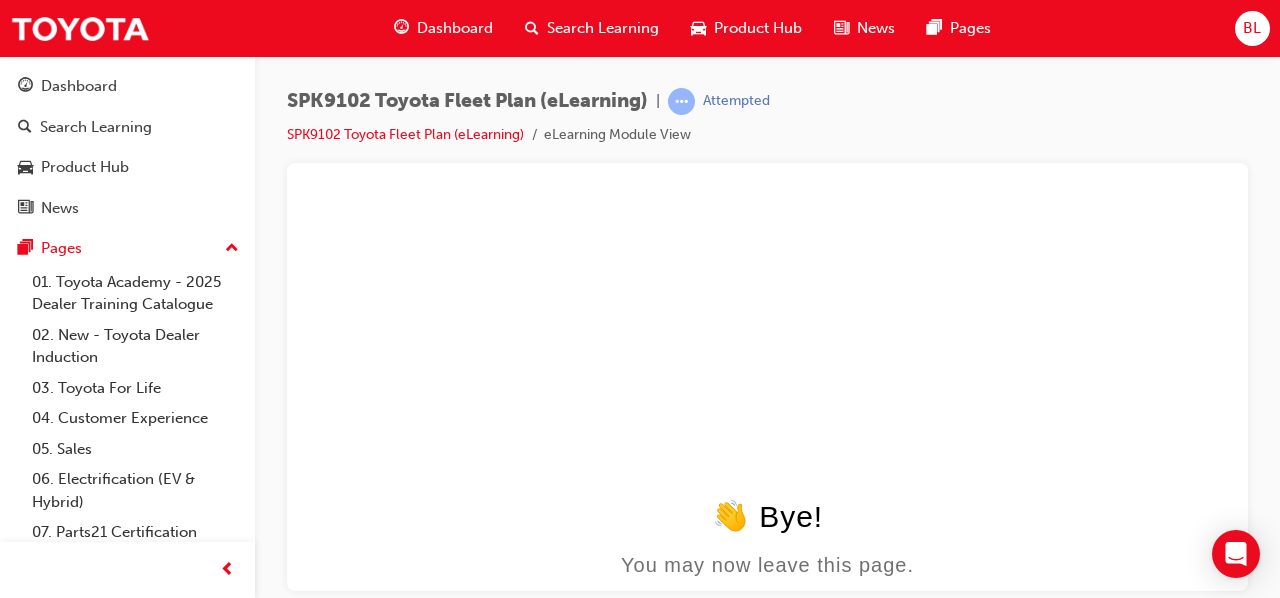 scroll, scrollTop: 0, scrollLeft: 0, axis: both 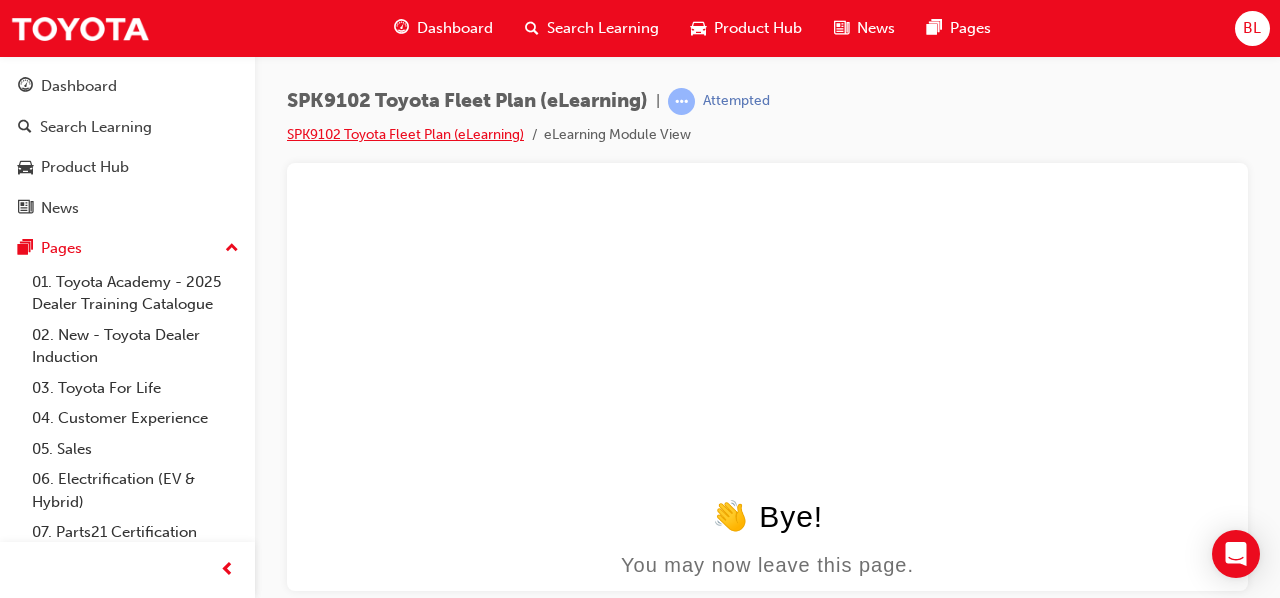 click on "SPK9102 Toyota Fleet Plan (eLearning)" at bounding box center [405, 134] 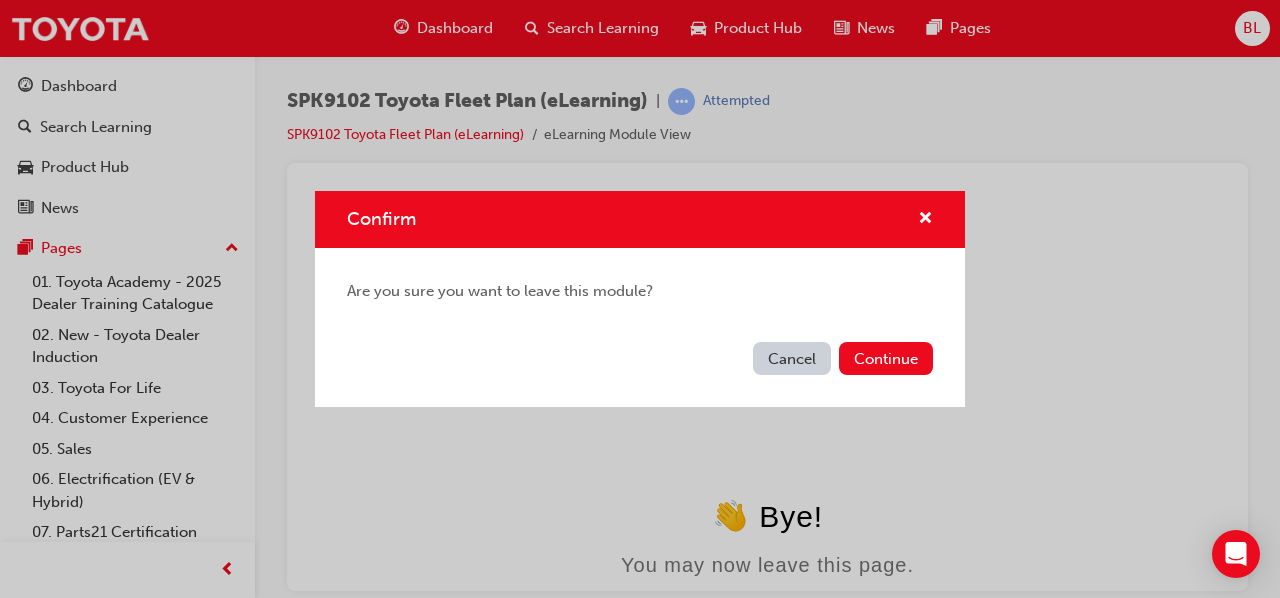 drag, startPoint x: 797, startPoint y: 354, endPoint x: 507, endPoint y: 143, distance: 358.6377 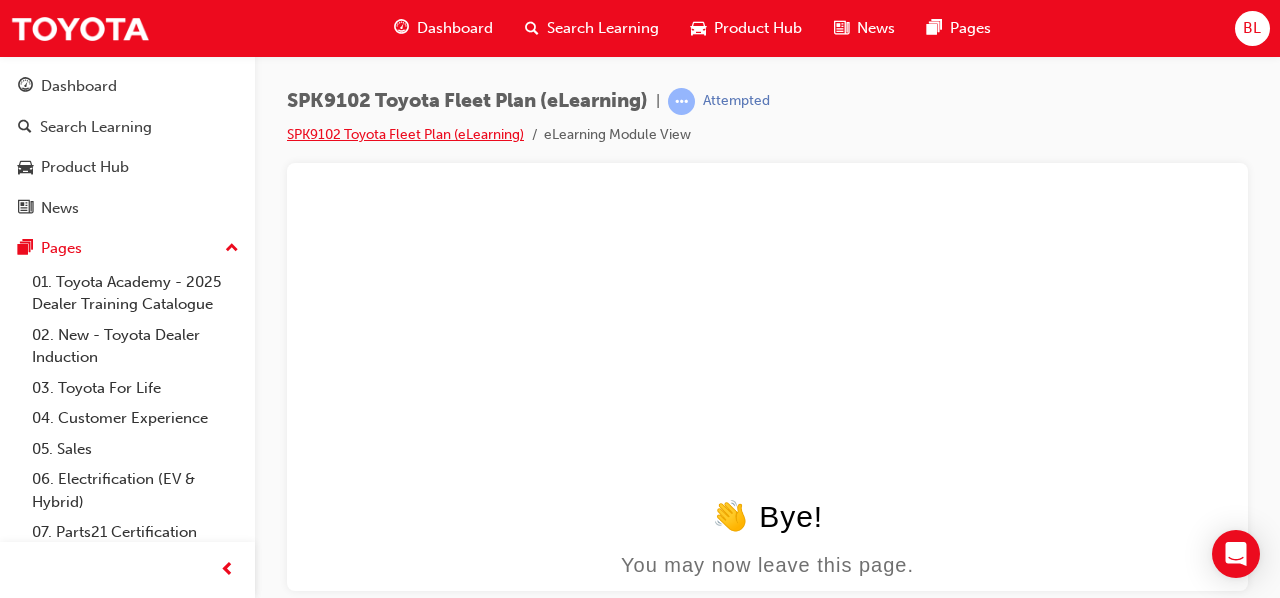 click on "SPK9102 Toyota Fleet Plan (eLearning)" at bounding box center (405, 134) 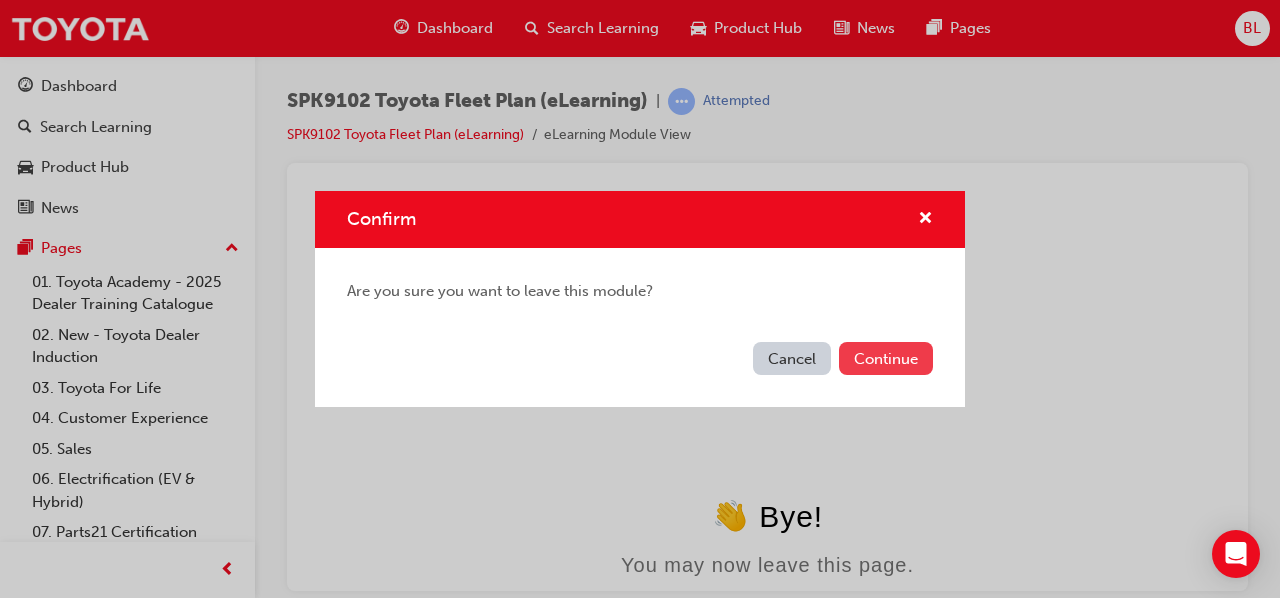 click on "Continue" at bounding box center (886, 358) 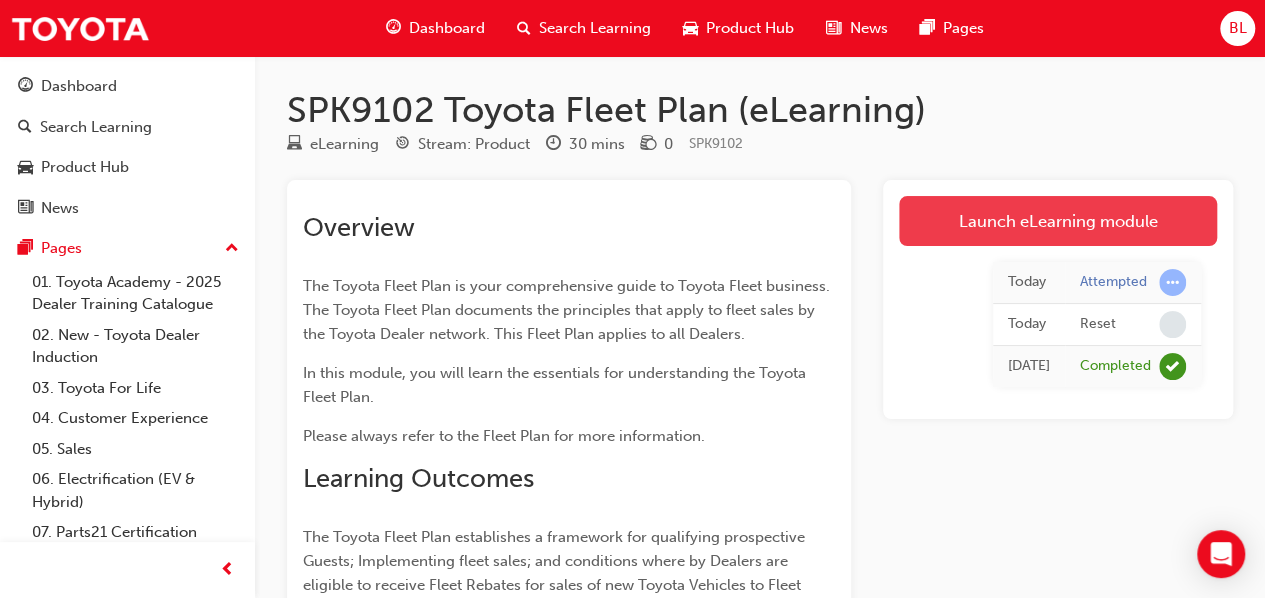 click on "Launch eLearning module" at bounding box center (1058, 221) 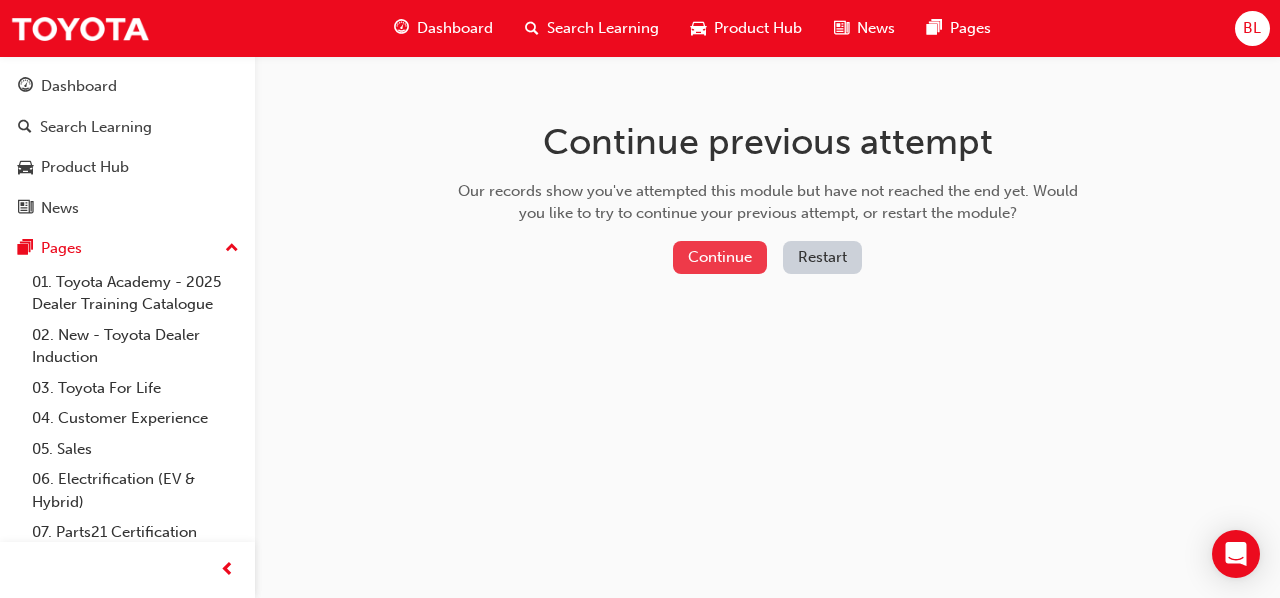 click on "Continue" at bounding box center (720, 257) 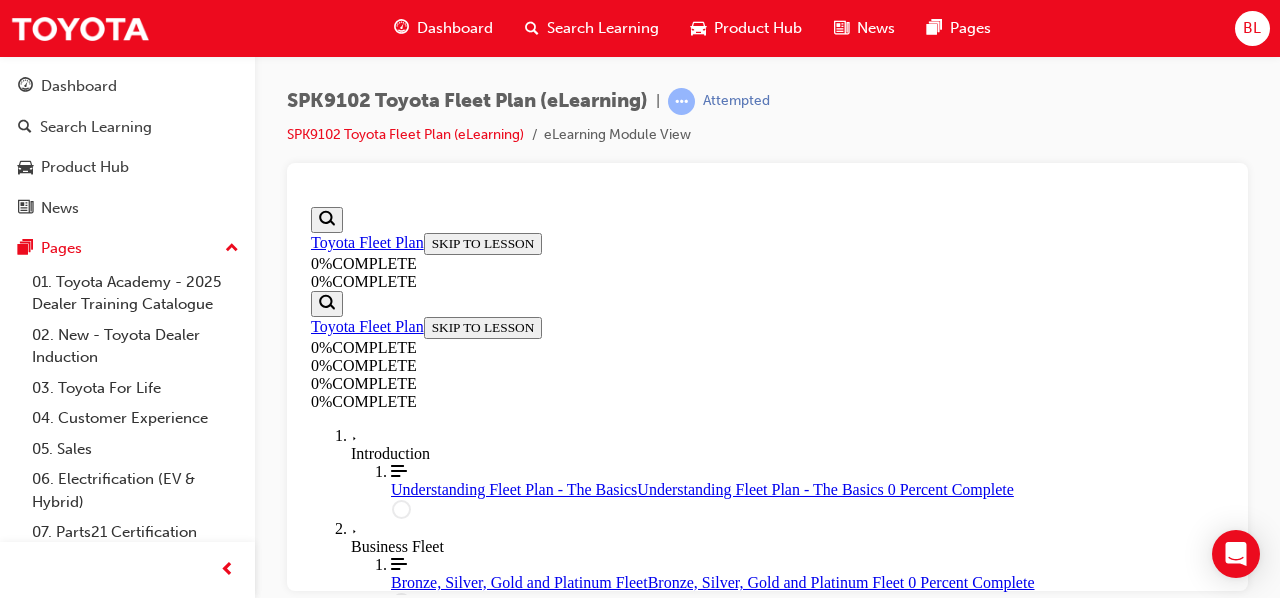 scroll, scrollTop: 0, scrollLeft: 0, axis: both 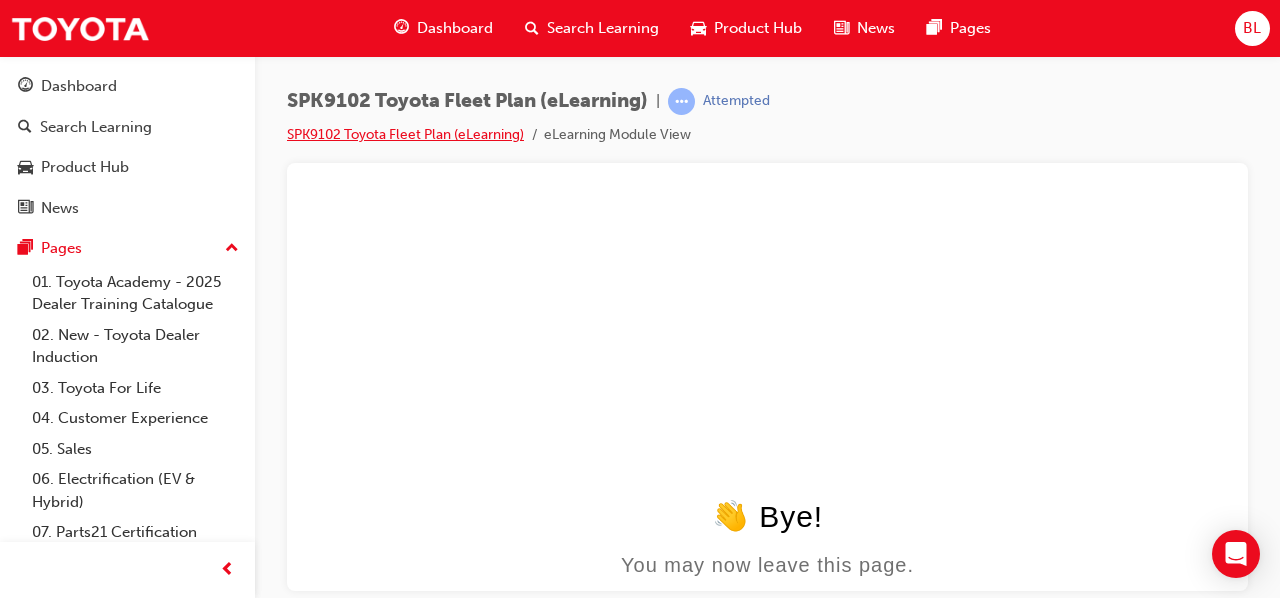 click on "SPK9102 Toyota Fleet Plan (eLearning)" at bounding box center (405, 134) 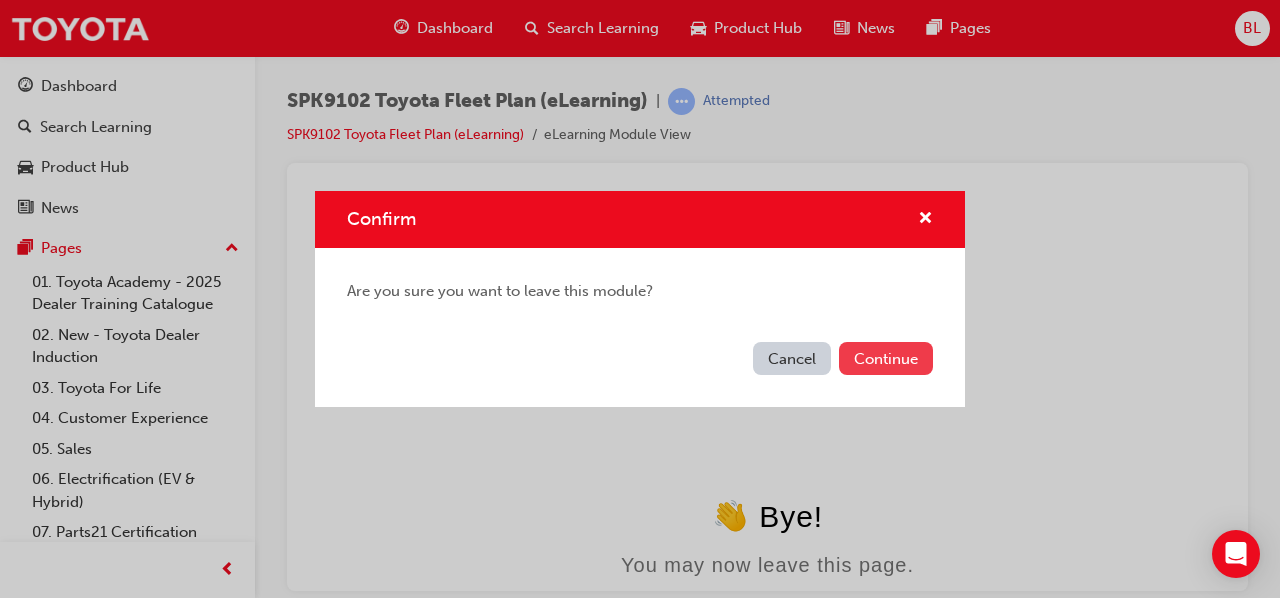 click on "Continue" at bounding box center [886, 358] 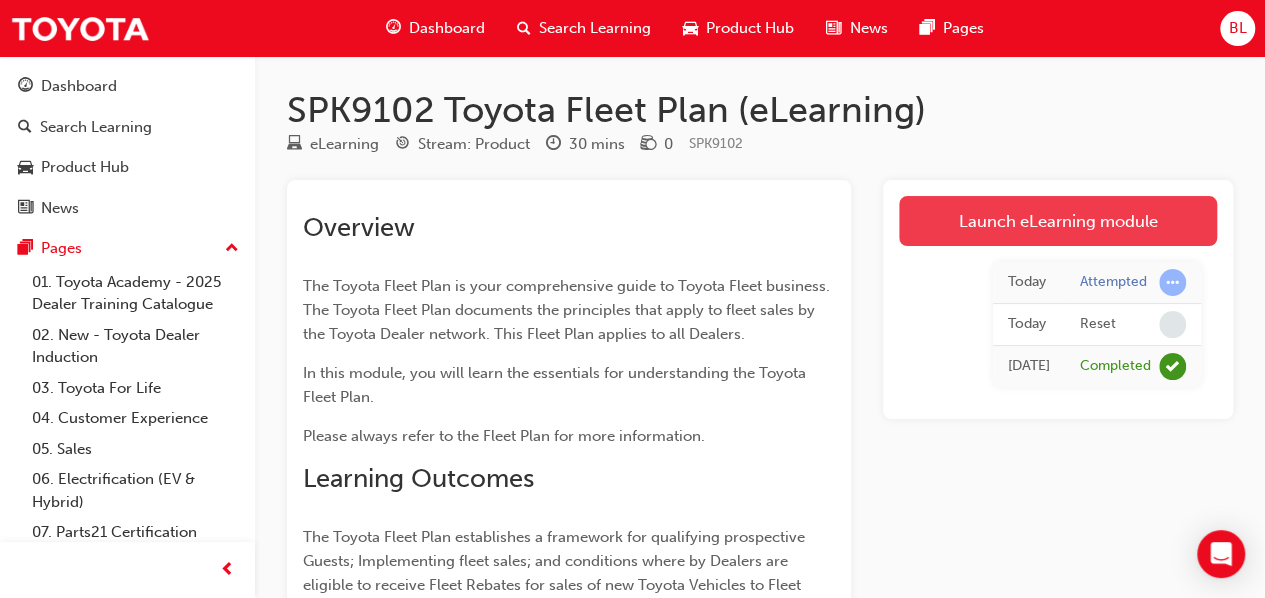 click on "Launch eLearning module" at bounding box center (1058, 221) 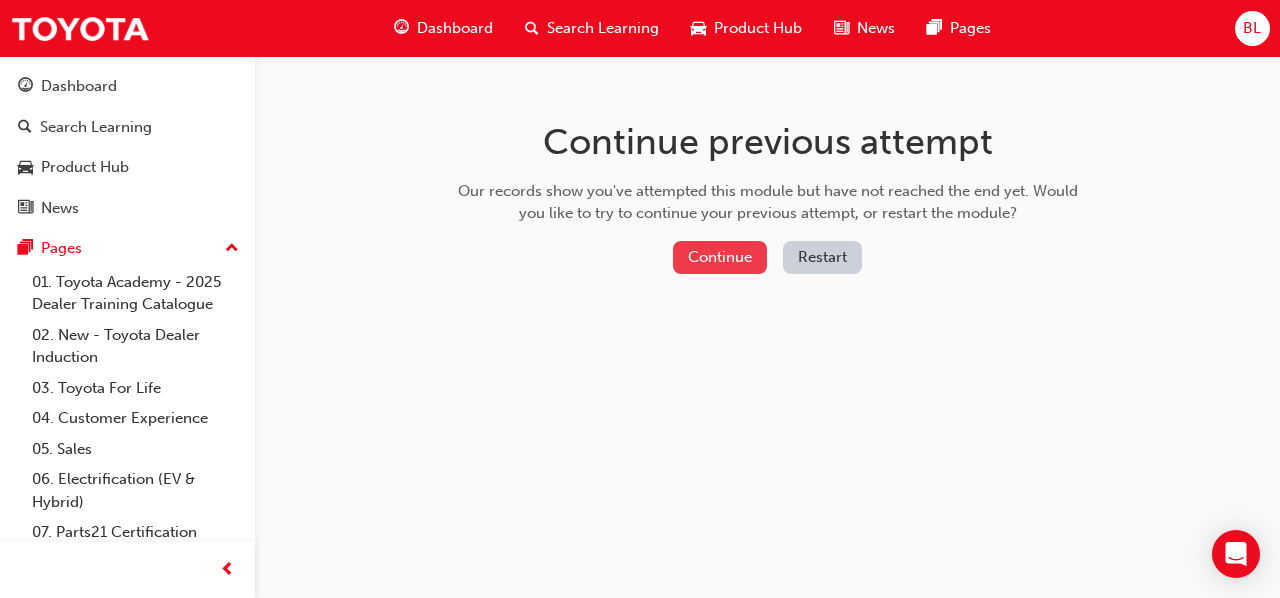 click on "Continue" at bounding box center (720, 257) 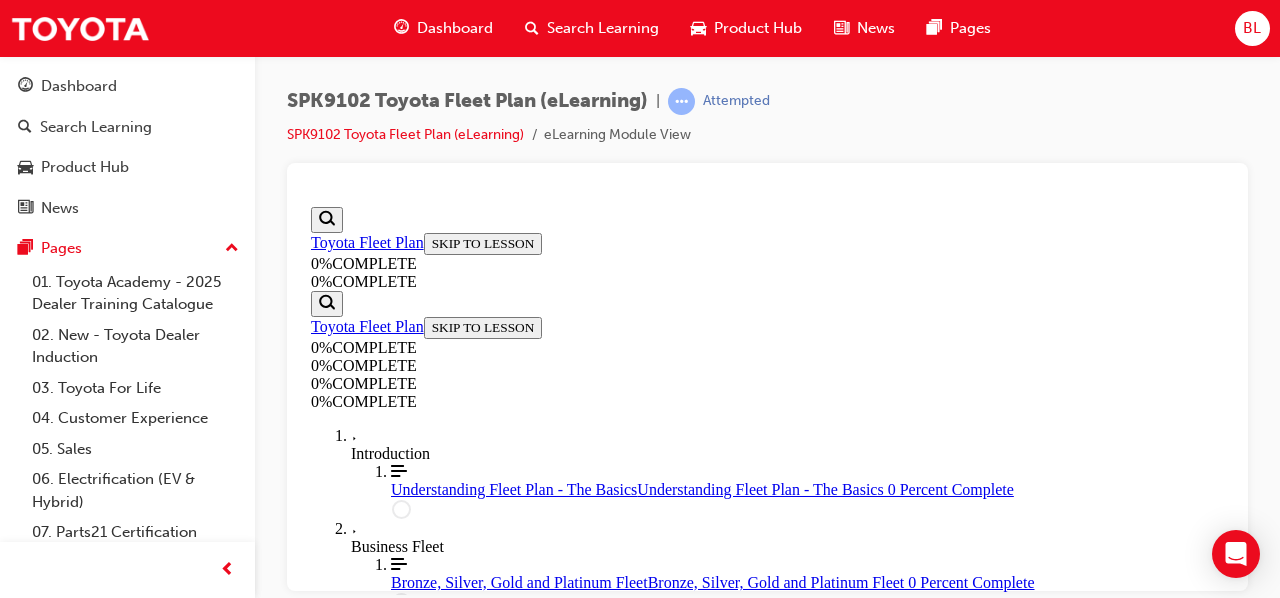 scroll, scrollTop: 0, scrollLeft: 0, axis: both 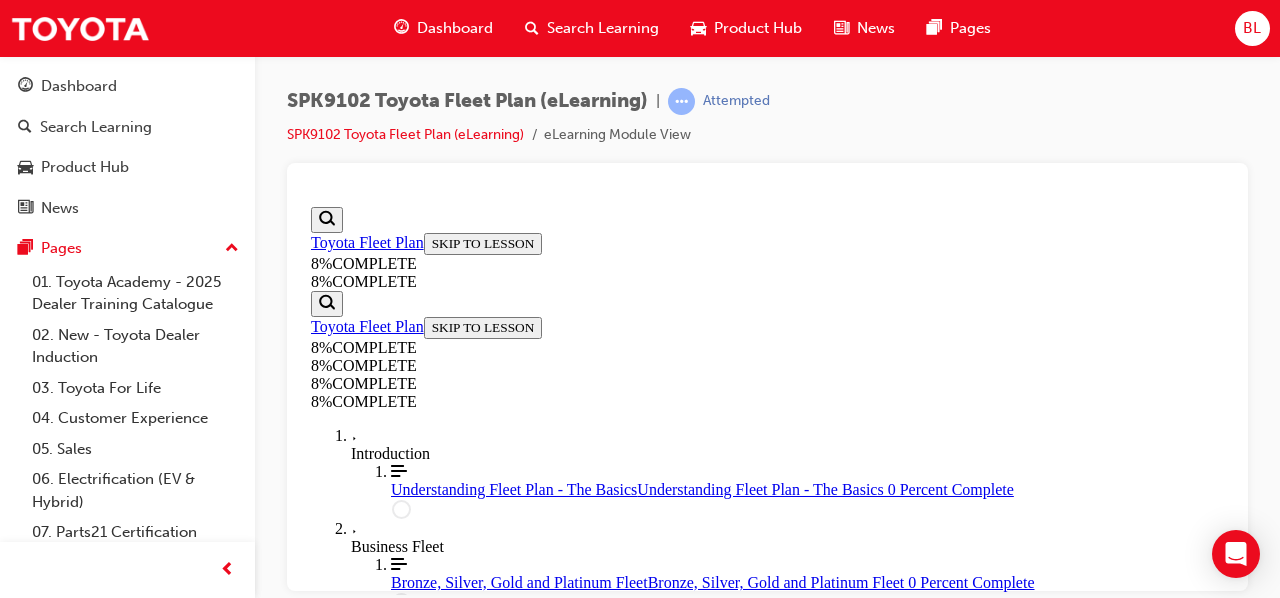 click on "NEXT" at bounding box center (337, 2650) 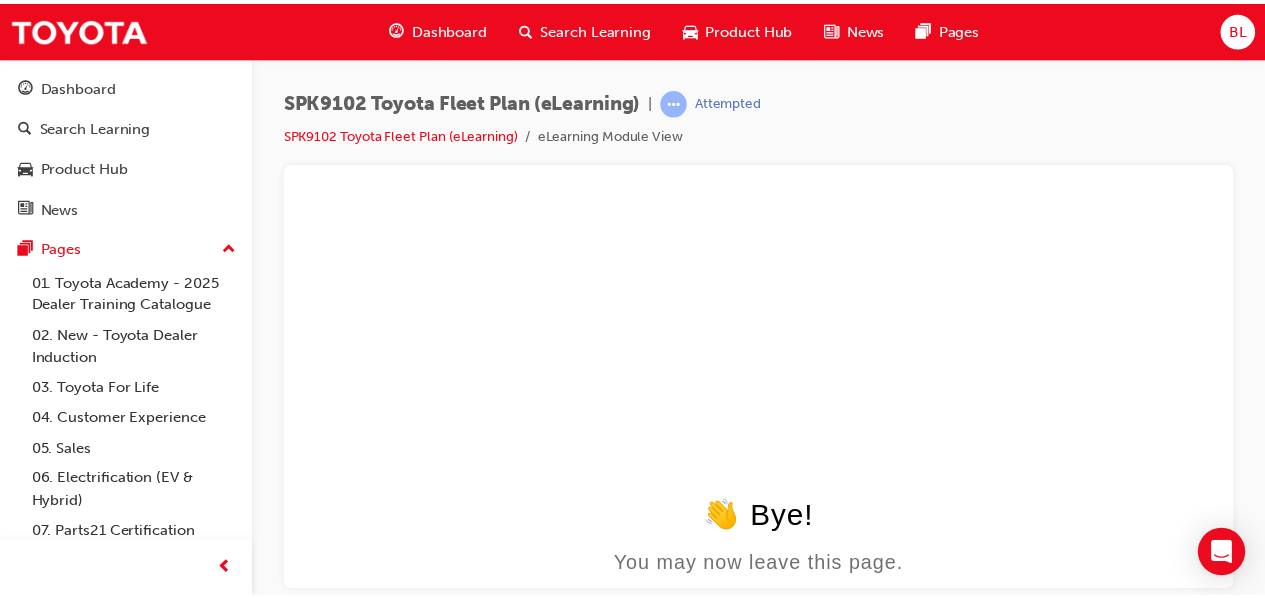 scroll, scrollTop: 0, scrollLeft: 0, axis: both 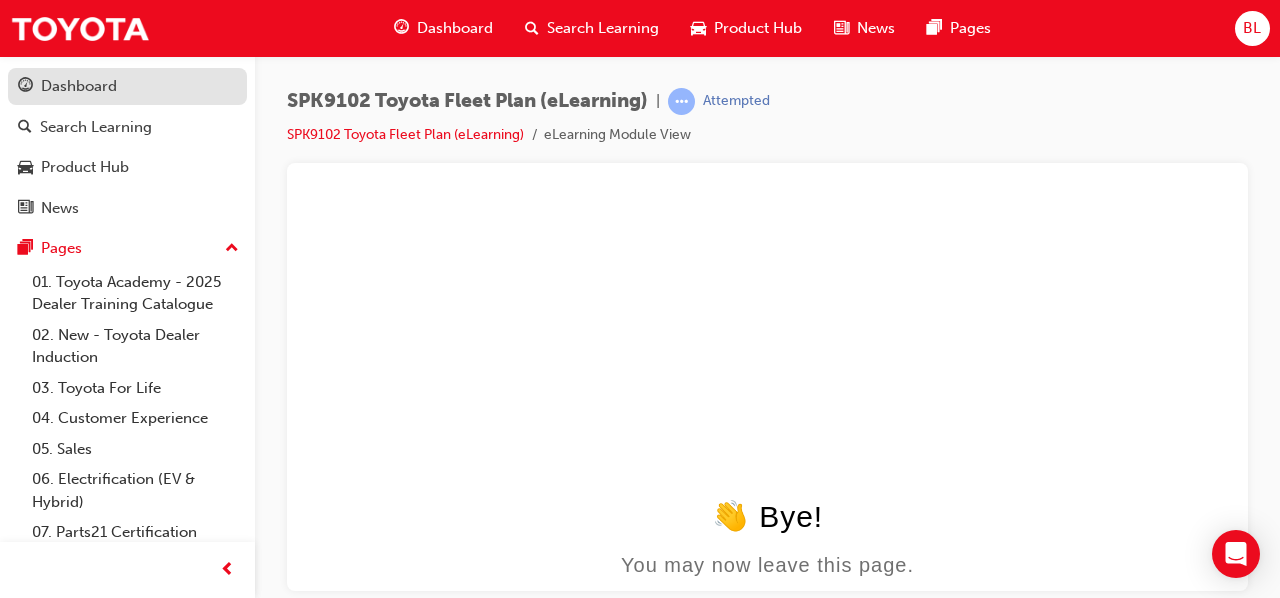 click on "Dashboard" at bounding box center [79, 86] 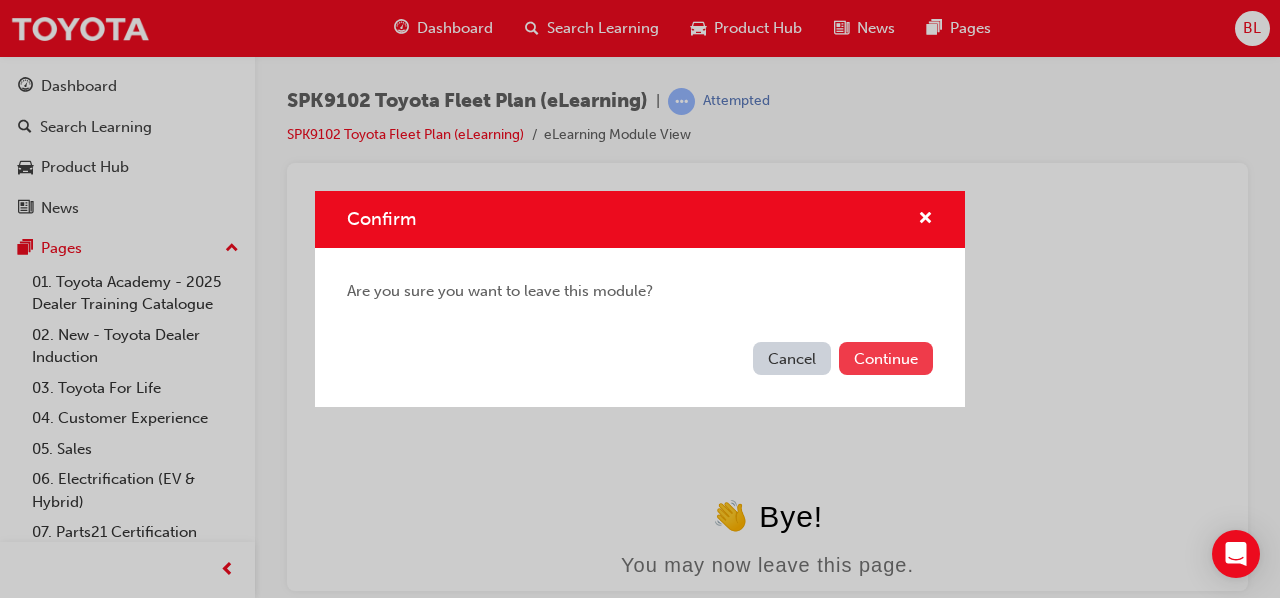 click on "Continue" at bounding box center [886, 358] 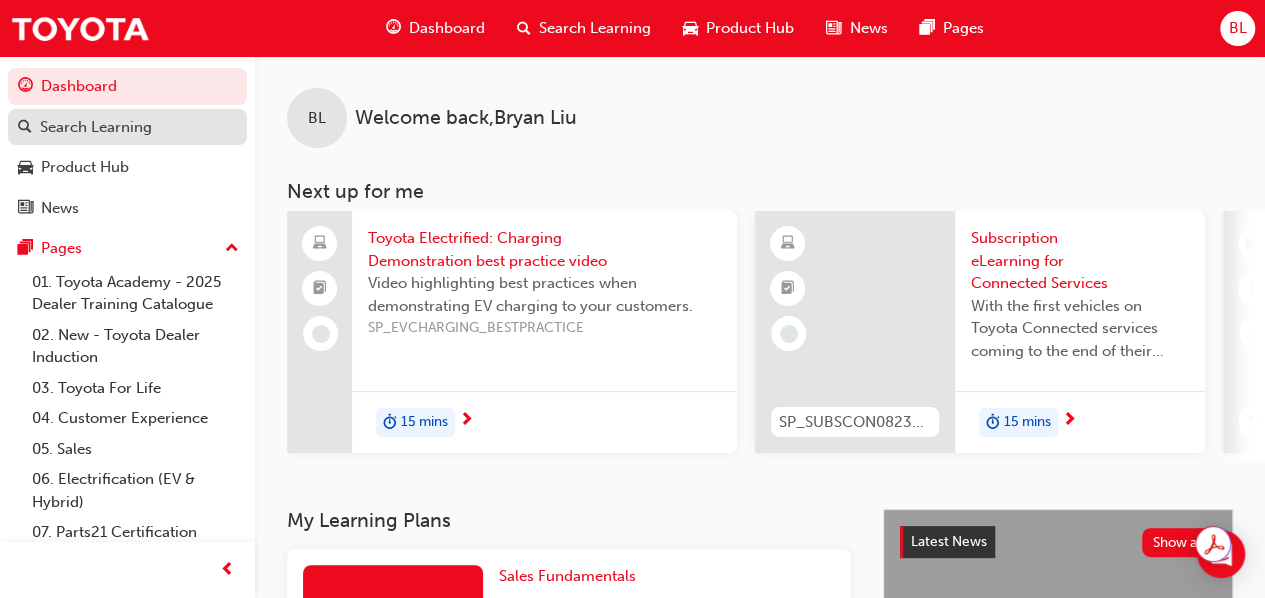 click on "Search Learning" at bounding box center [96, 127] 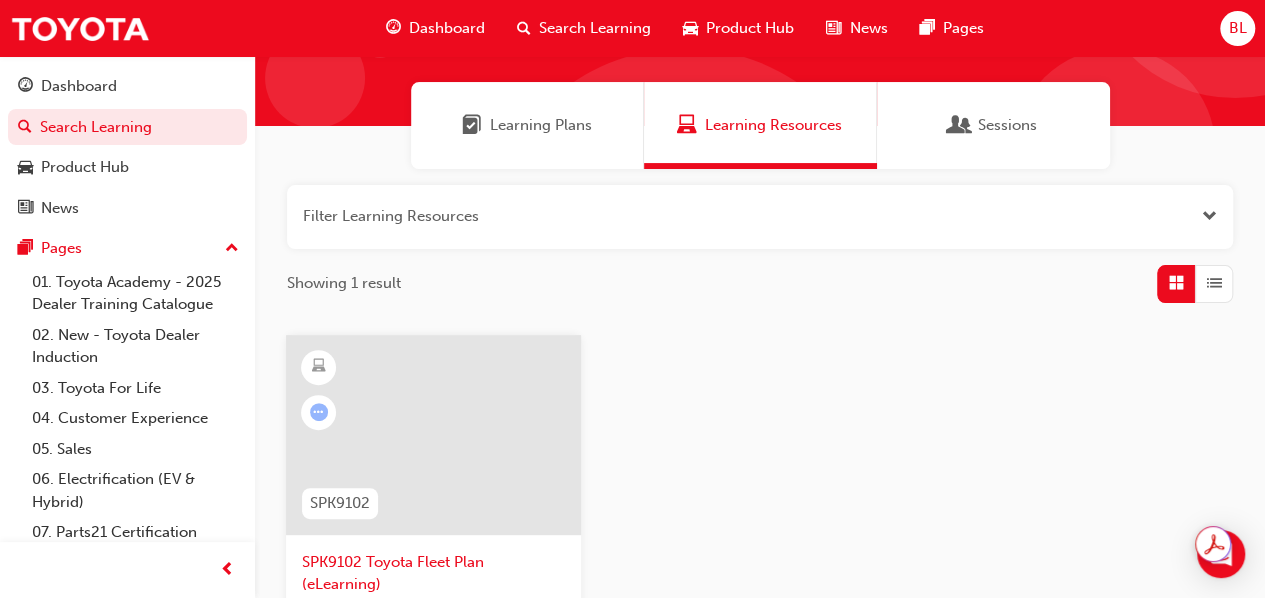 scroll, scrollTop: 200, scrollLeft: 0, axis: vertical 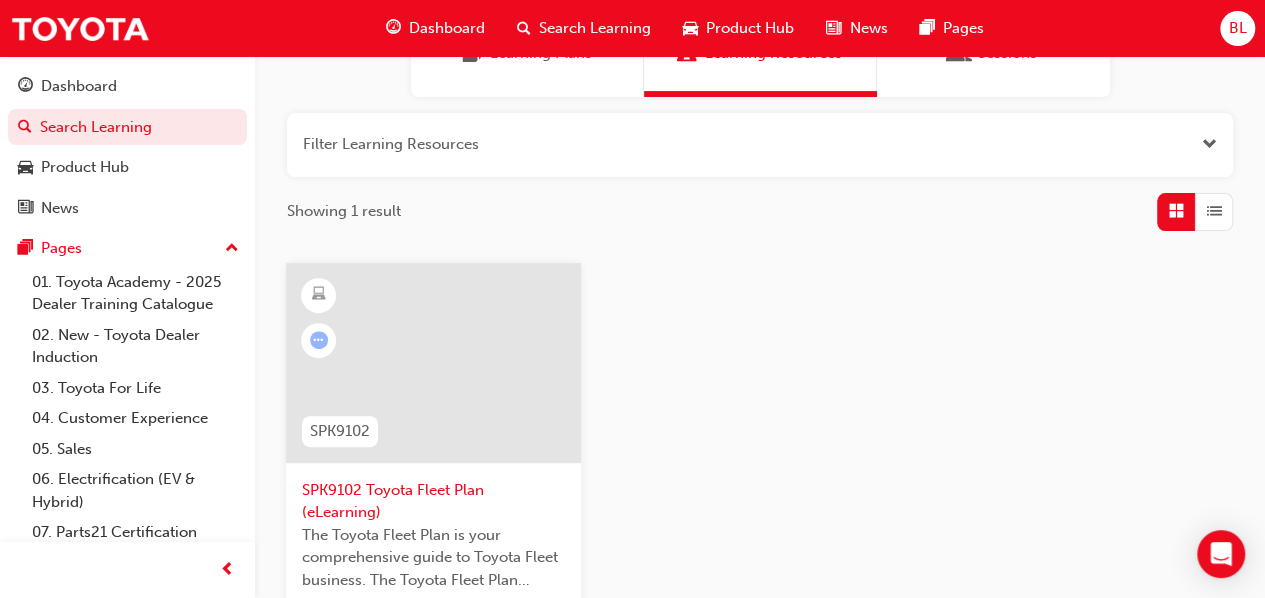 click on "SPK9102 Toyota Fleet Plan (eLearning)" at bounding box center [433, 501] 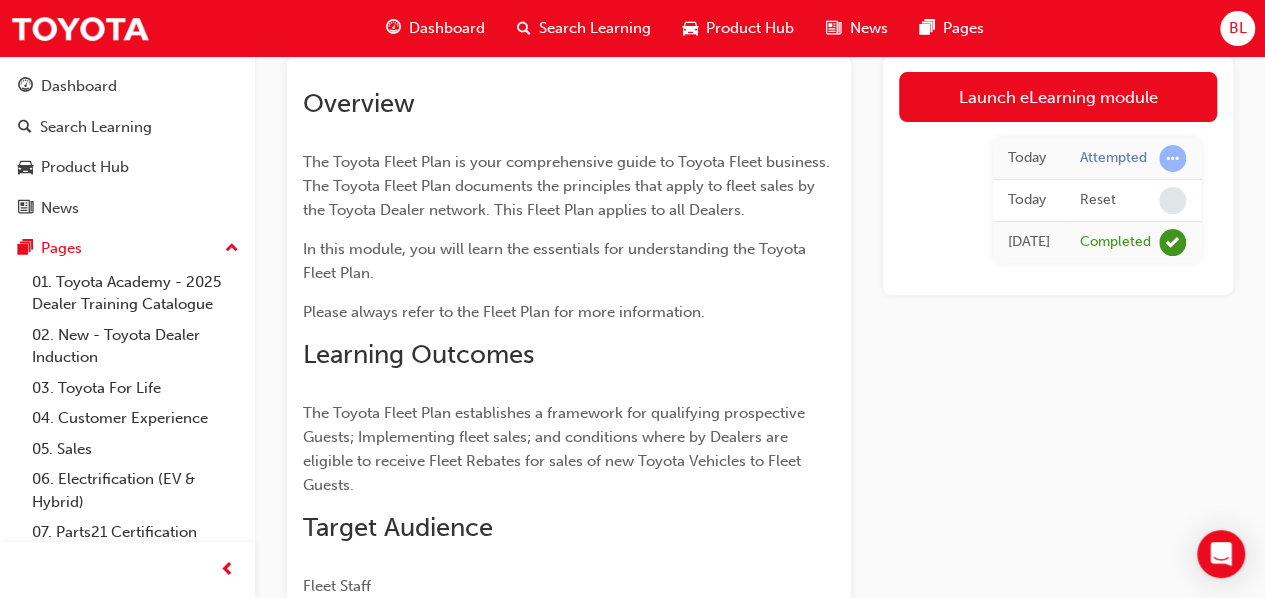 scroll, scrollTop: 0, scrollLeft: 0, axis: both 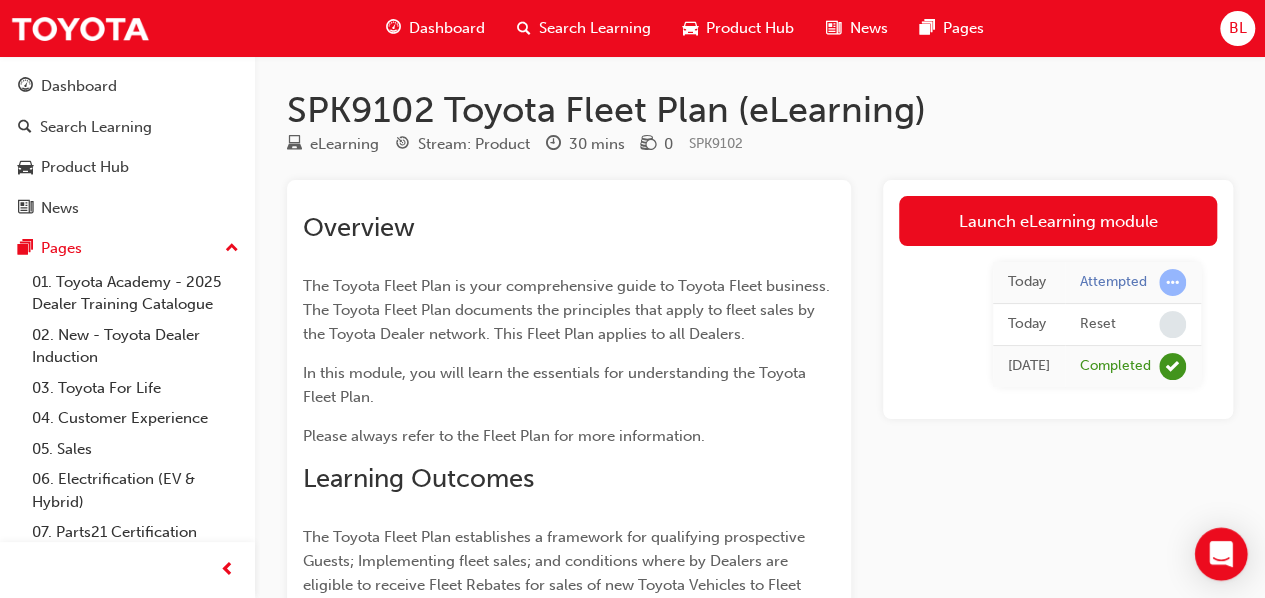 click at bounding box center (1221, 554) 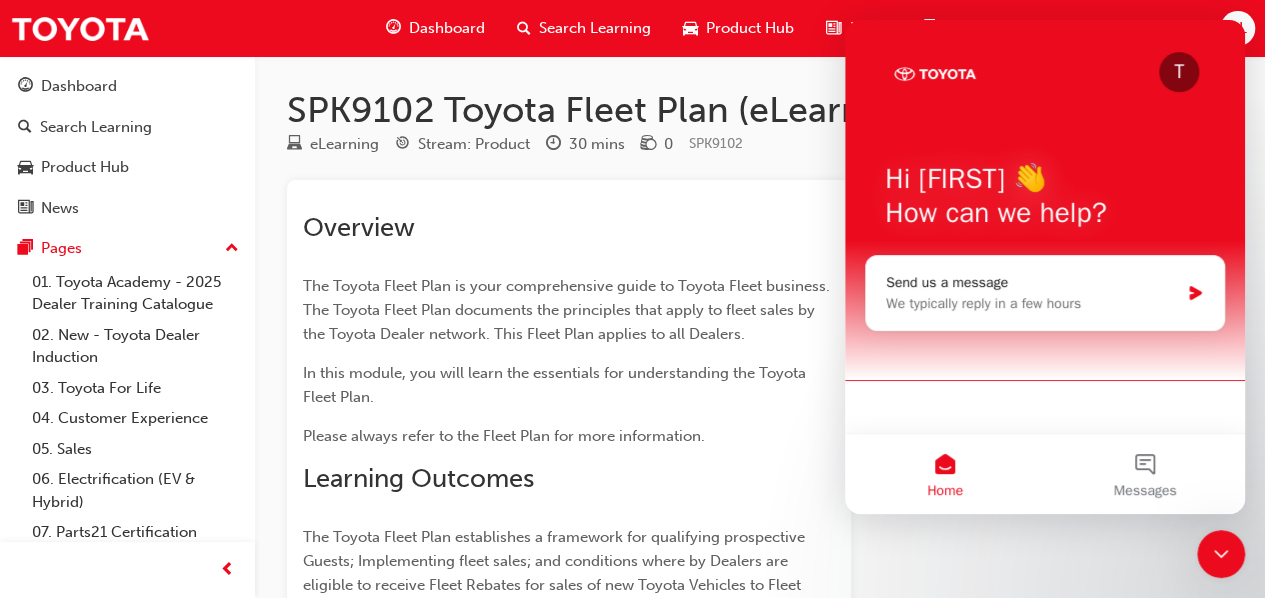 scroll, scrollTop: 0, scrollLeft: 0, axis: both 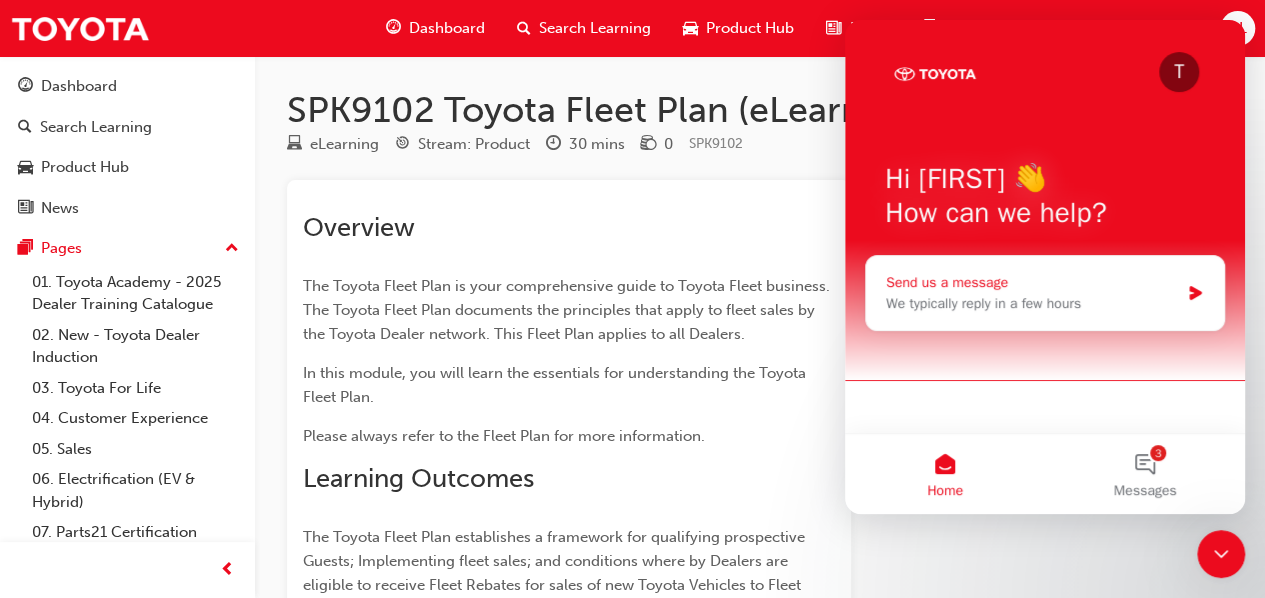 click on "We typically reply in a few hours" at bounding box center [1032, 303] 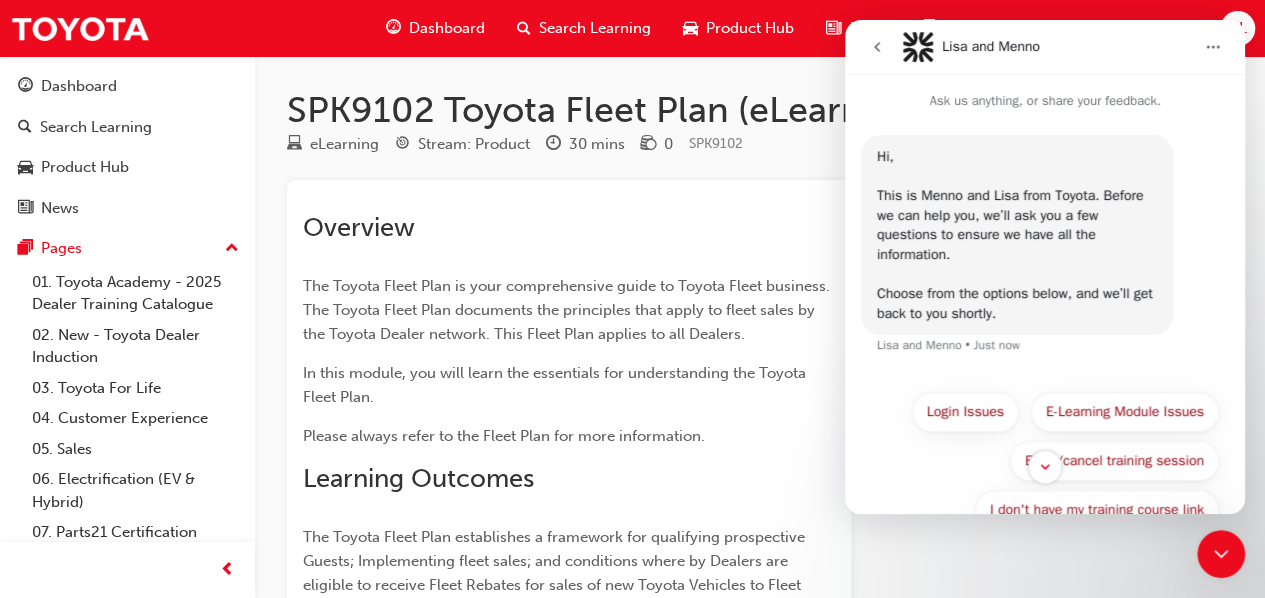 scroll, scrollTop: 100, scrollLeft: 0, axis: vertical 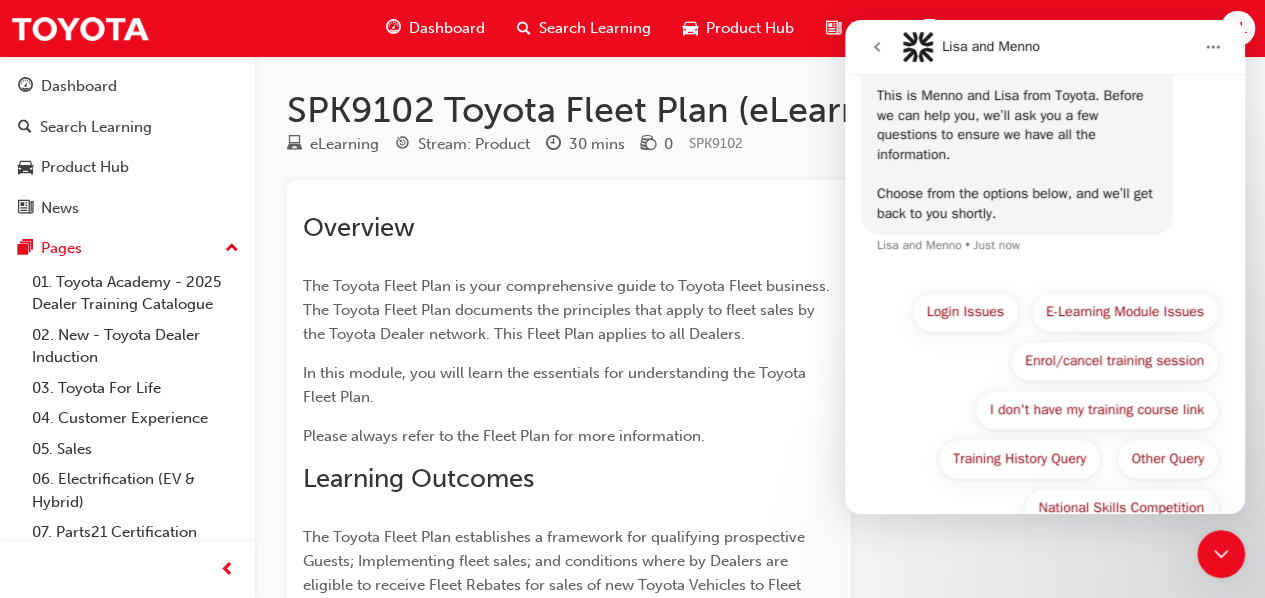 click on "[FIRST] and [FIRST]    •   Just now" at bounding box center [948, 245] 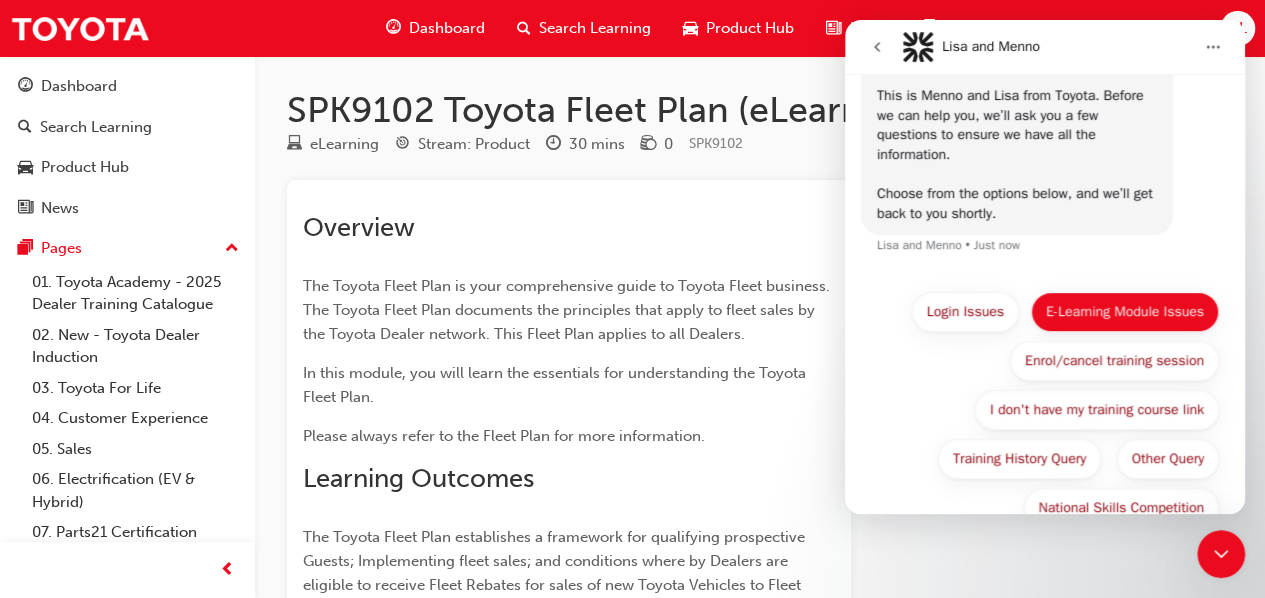 click on "E-Learning Module Issues" at bounding box center (1125, 312) 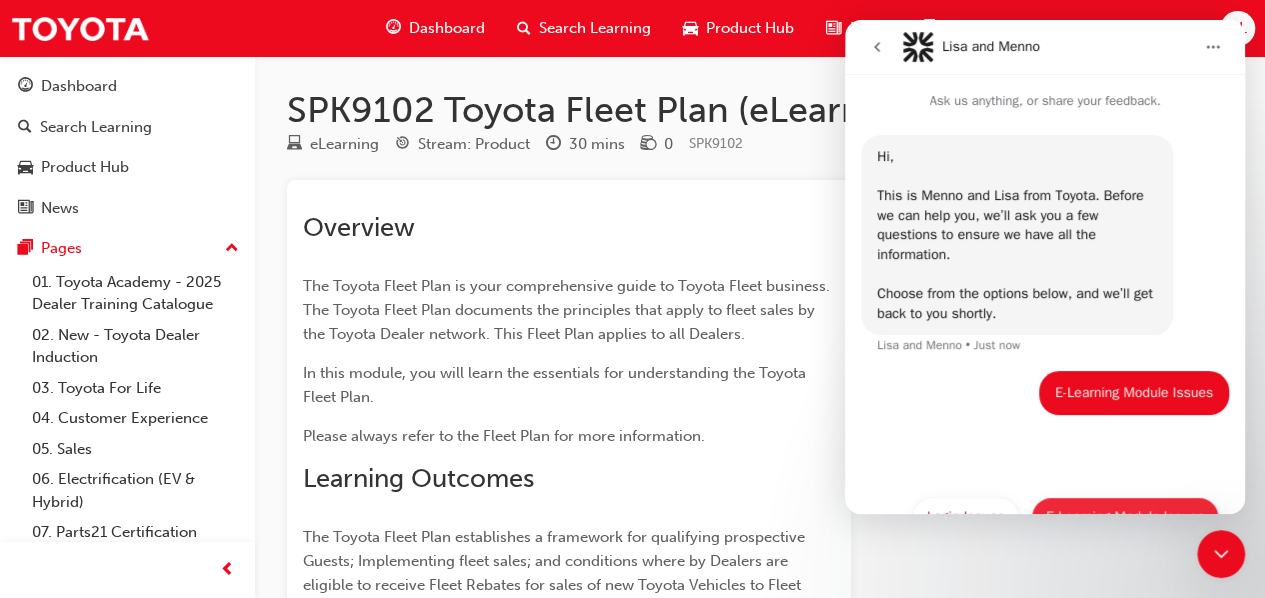 scroll, scrollTop: 0, scrollLeft: 0, axis: both 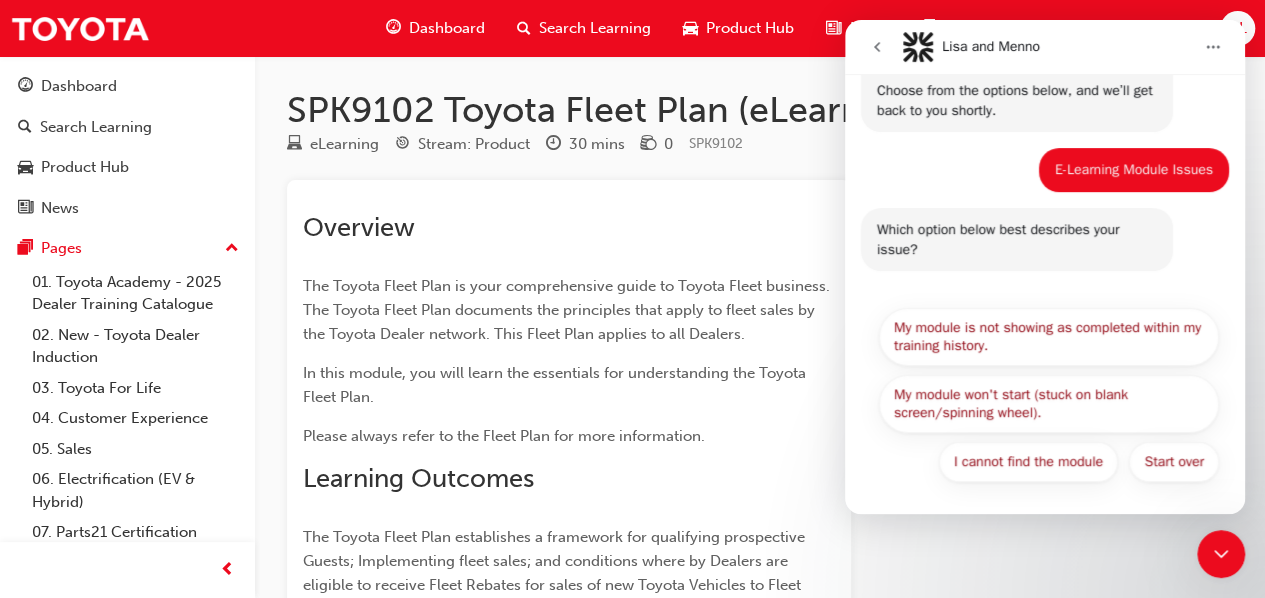 click on "Start over My module is not showing as completed within my training history. My module won't start (stuck on blank screen/spinning wheel). I cannot find the module Start over" at bounding box center (1045, 396) 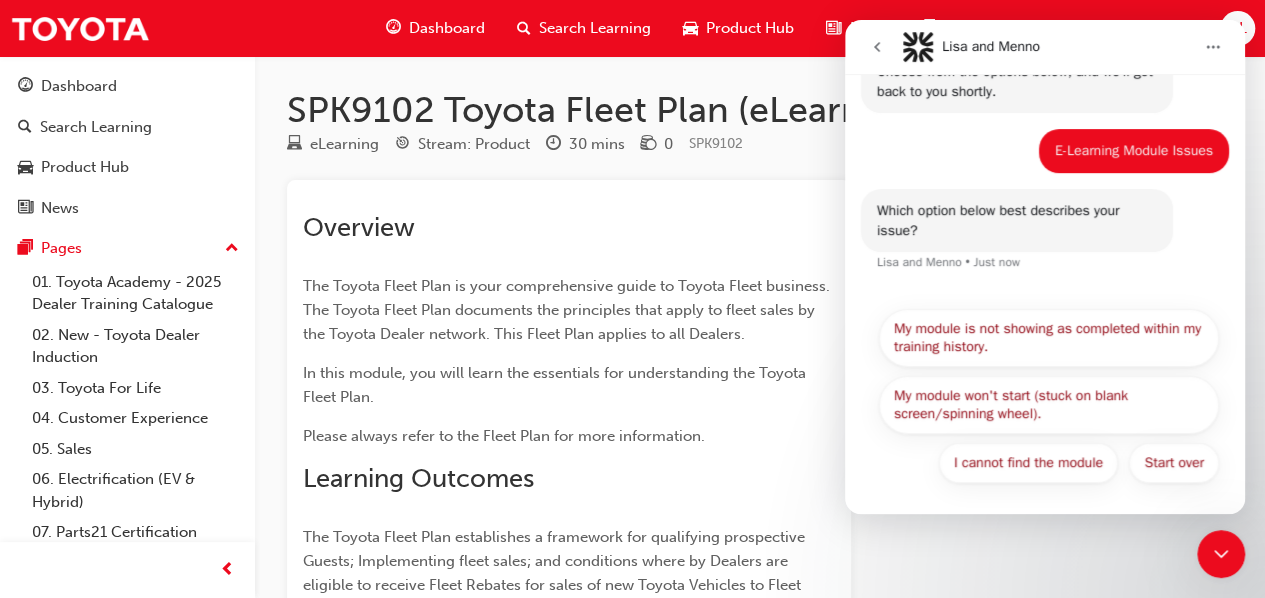 scroll, scrollTop: 223, scrollLeft: 0, axis: vertical 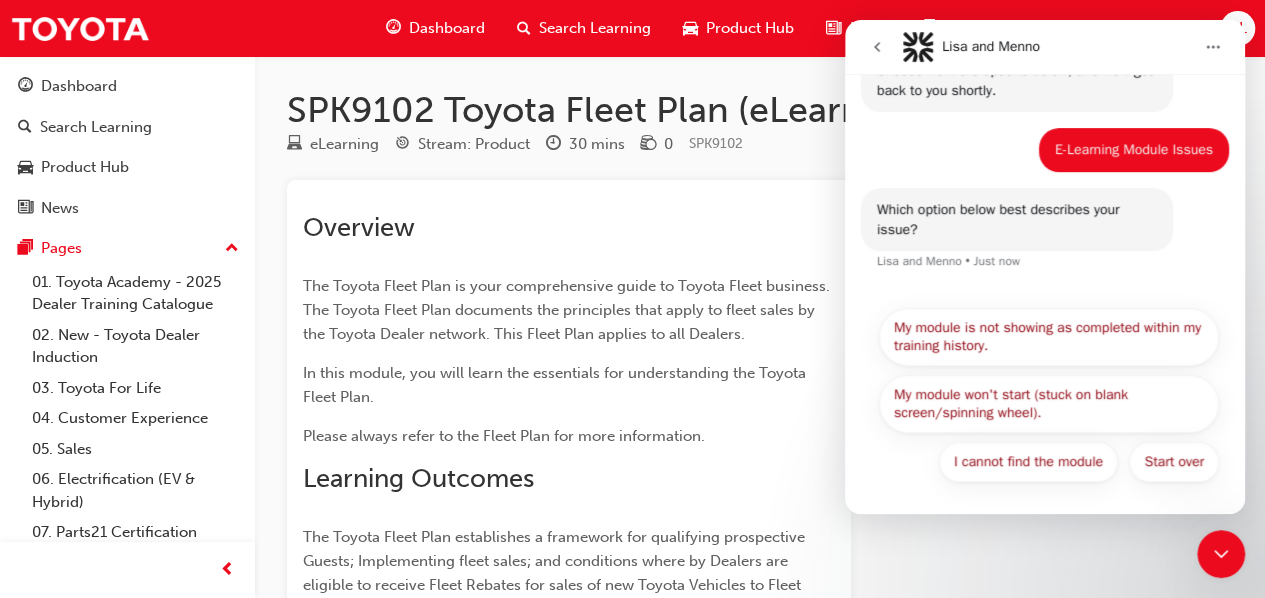 click on "Which option below best describes your issue? [FIRST] and [FIRST]    •   Just now" at bounding box center [1045, 241] 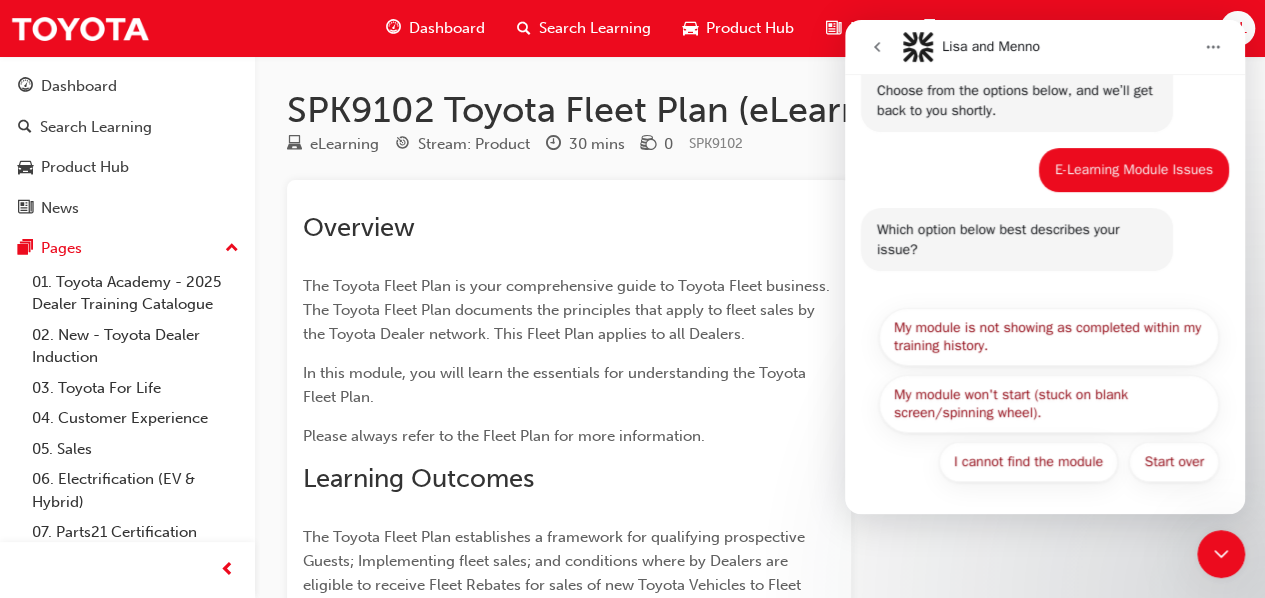 scroll, scrollTop: 203, scrollLeft: 0, axis: vertical 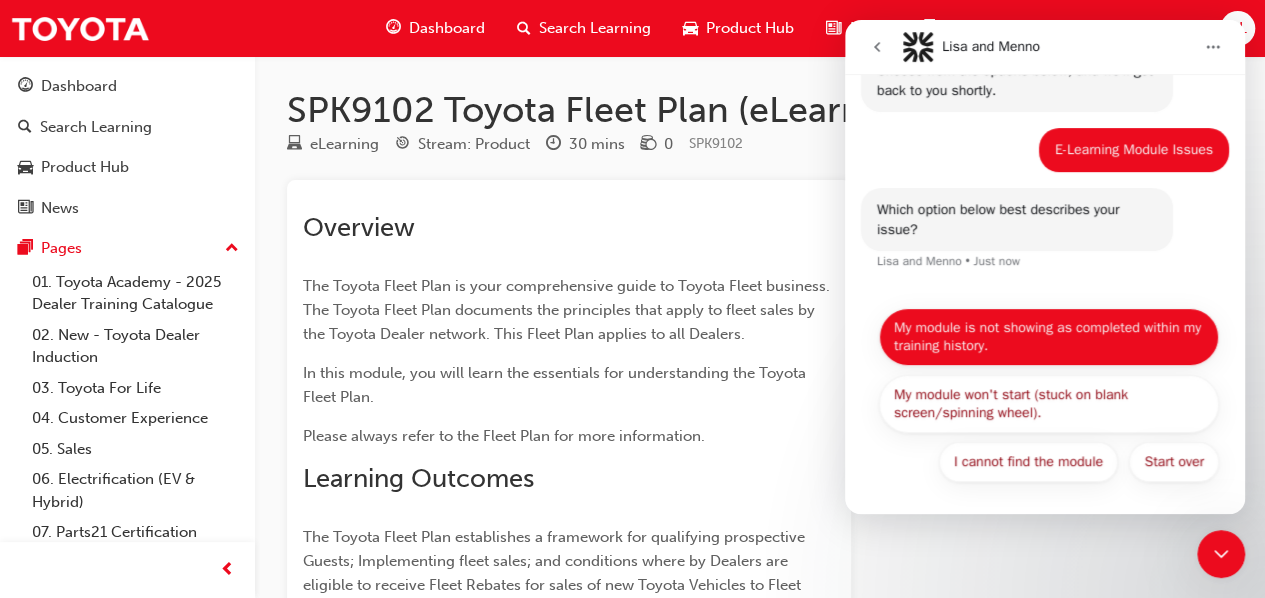 click on "My module is not showing as completed within my training history." at bounding box center [1049, 337] 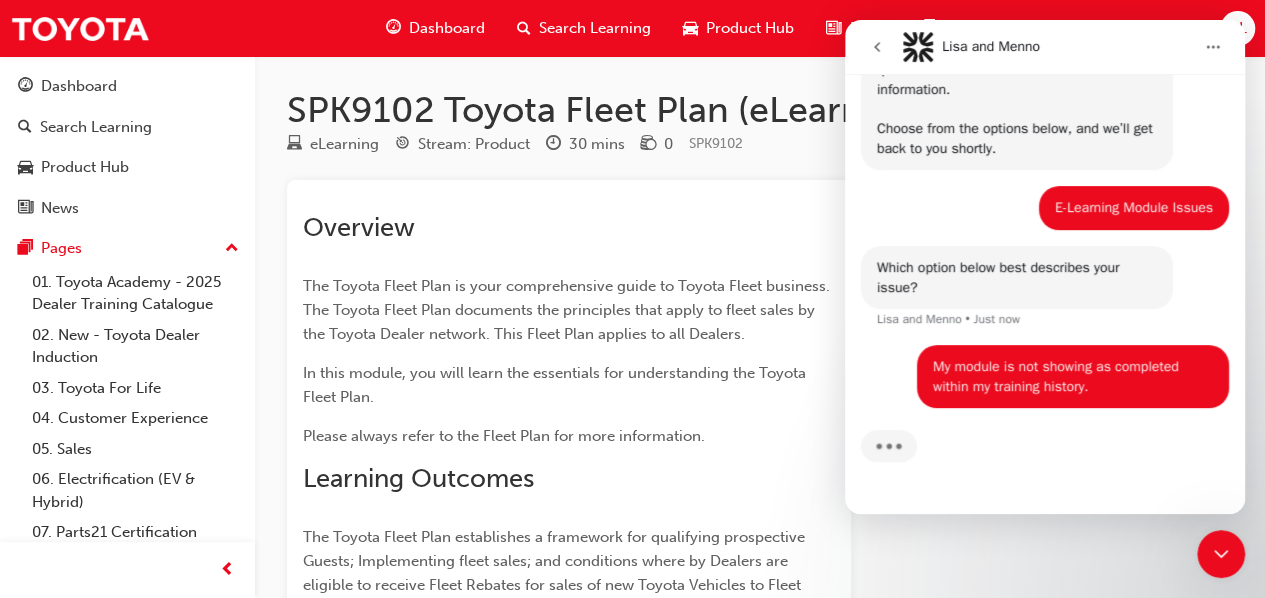 scroll, scrollTop: 270, scrollLeft: 0, axis: vertical 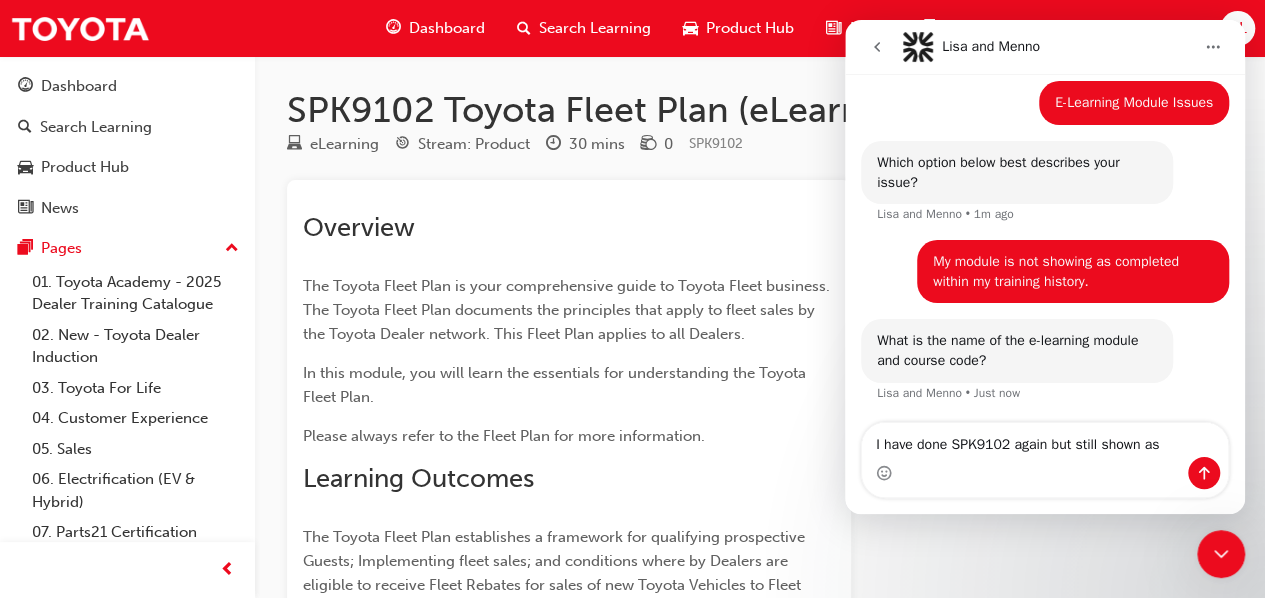 click on "I have done SPK9102 again but still shown as" at bounding box center [1045, 440] 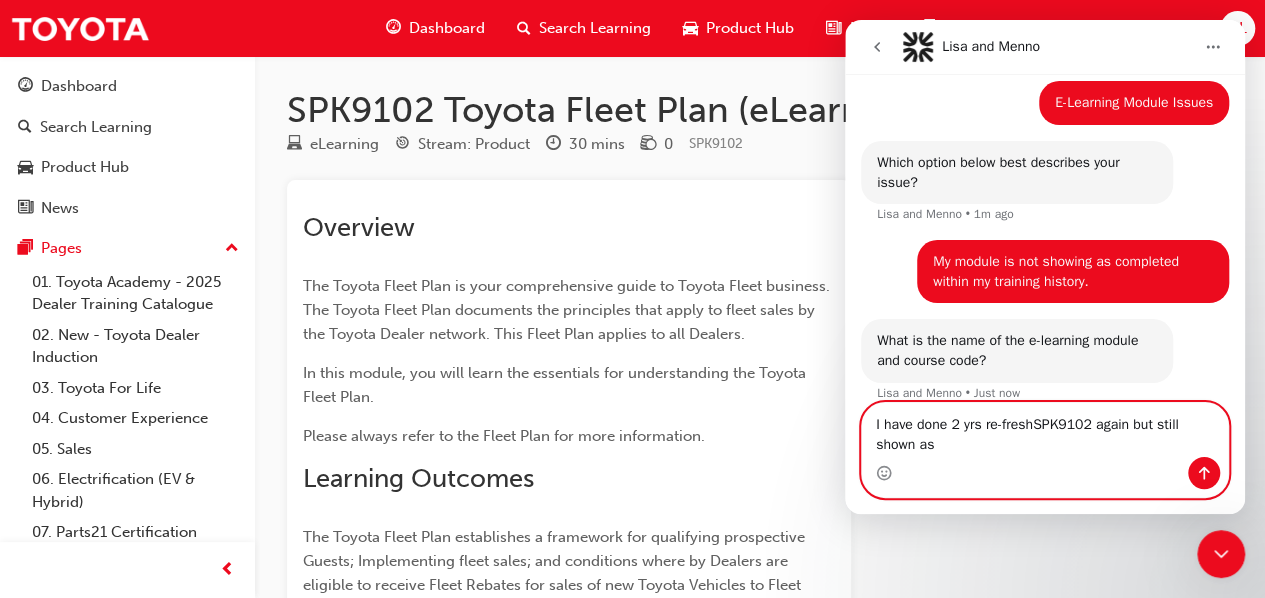 scroll, scrollTop: 290, scrollLeft: 0, axis: vertical 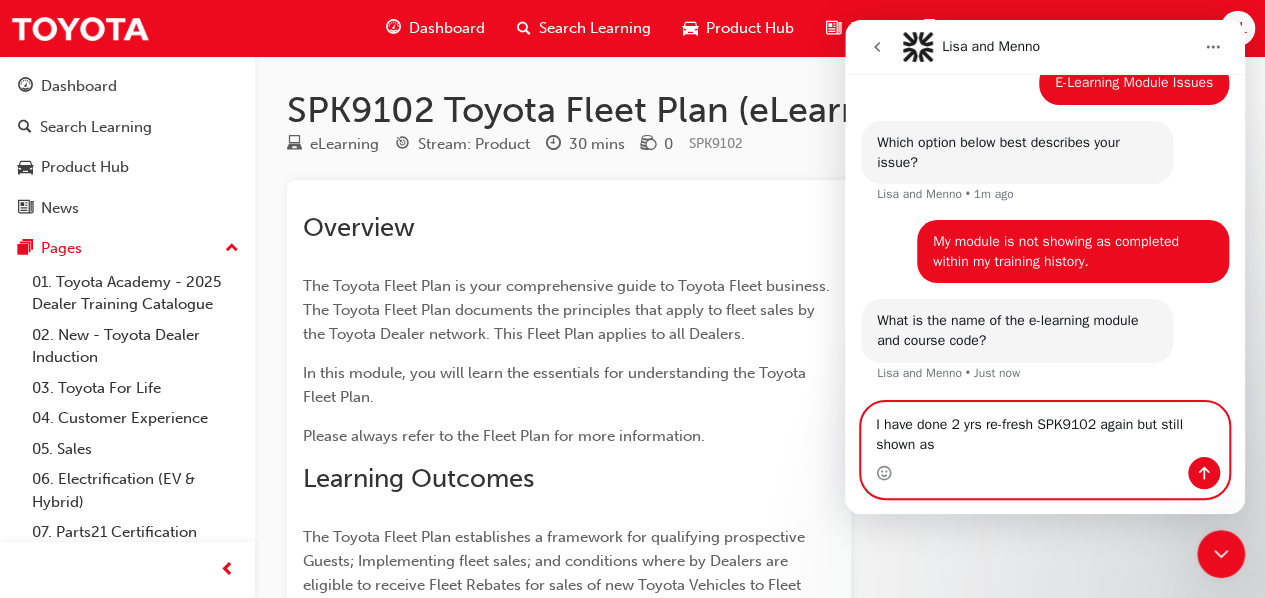 click on "I have done 2 yrs re-fresh SPK9102 again but still shown as" at bounding box center (1045, 430) 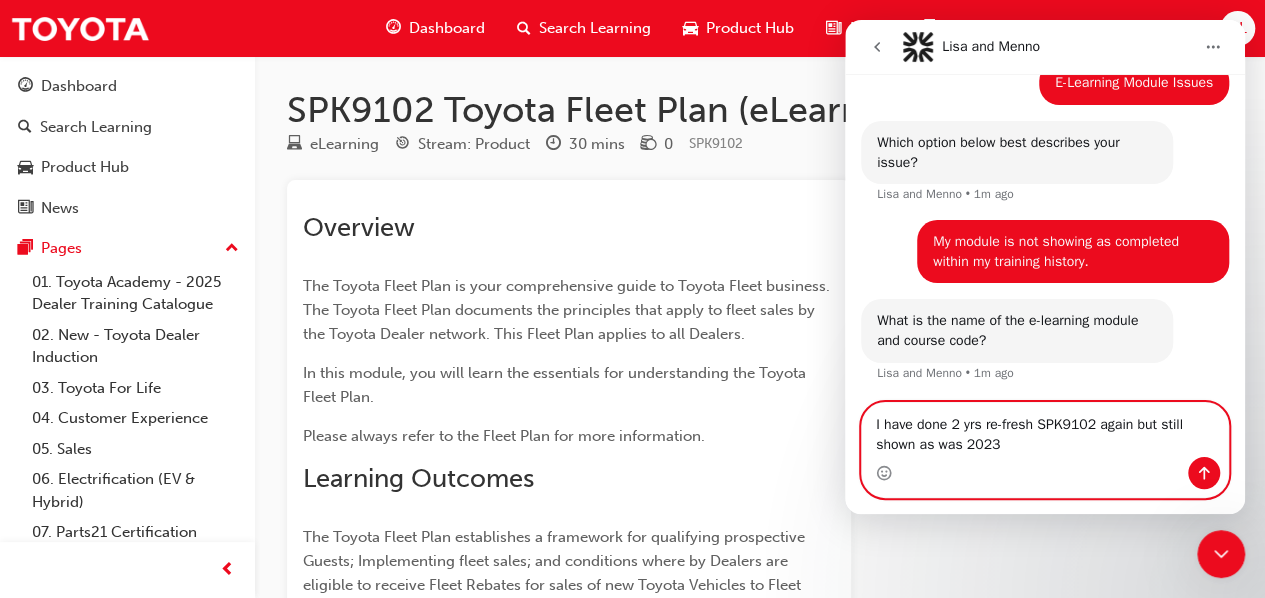 type on "I have done 2 yrs re-fresh SPK9102 again but still shown as was 2023" 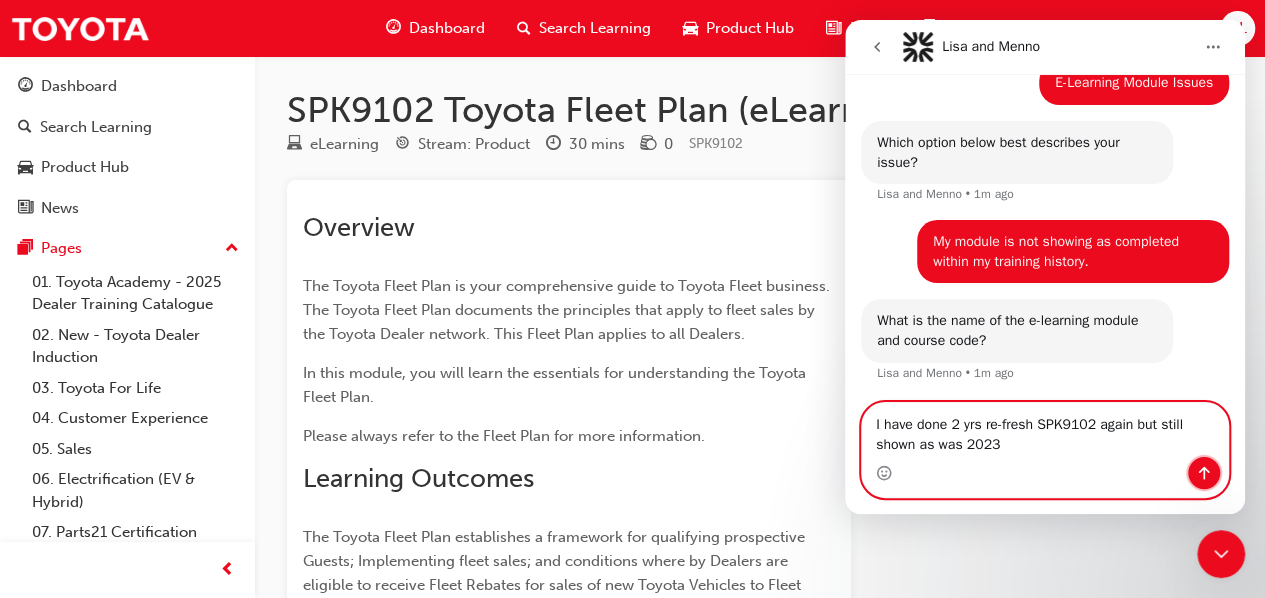 click 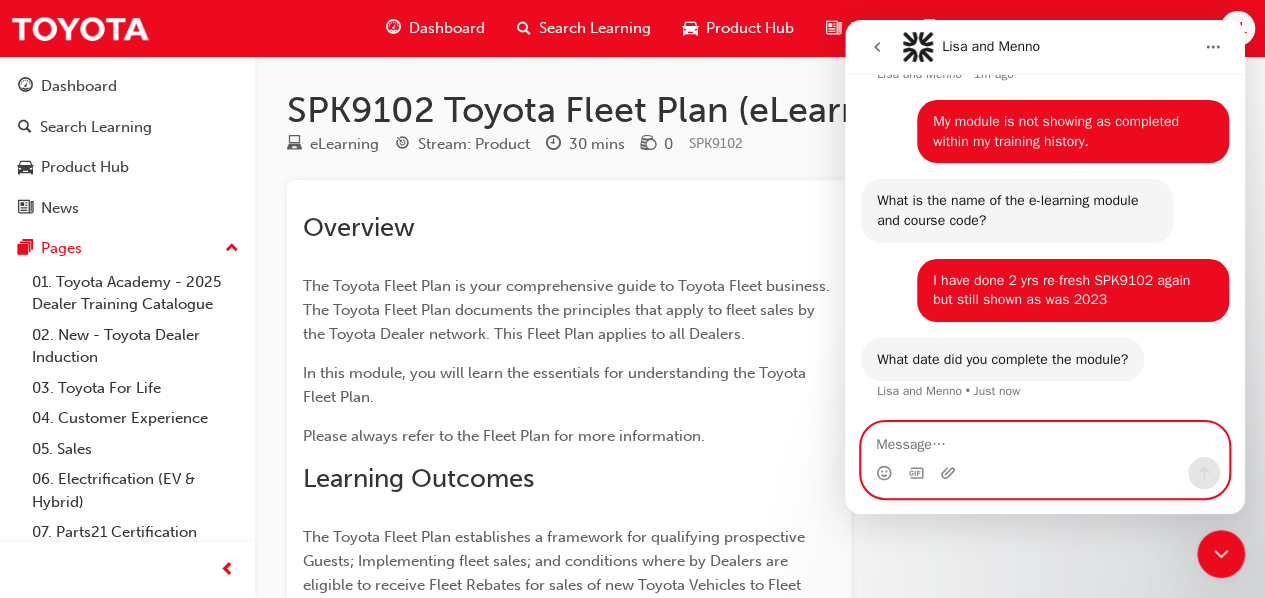 scroll, scrollTop: 409, scrollLeft: 0, axis: vertical 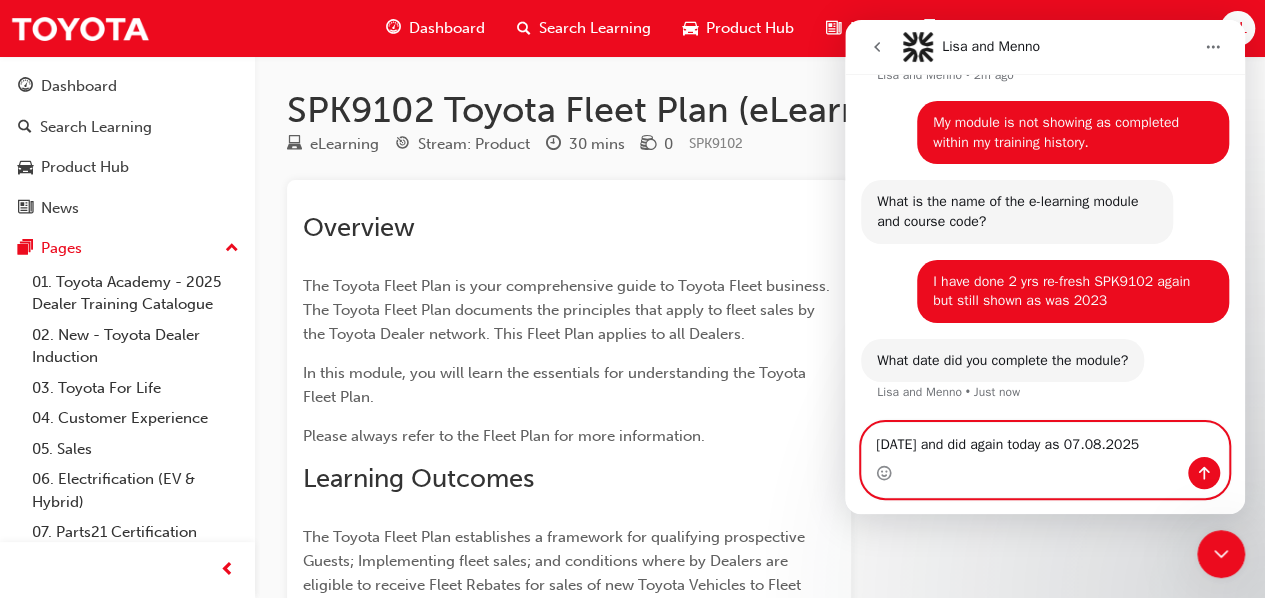 type on "[DATE] and did again today as 07.08.2025" 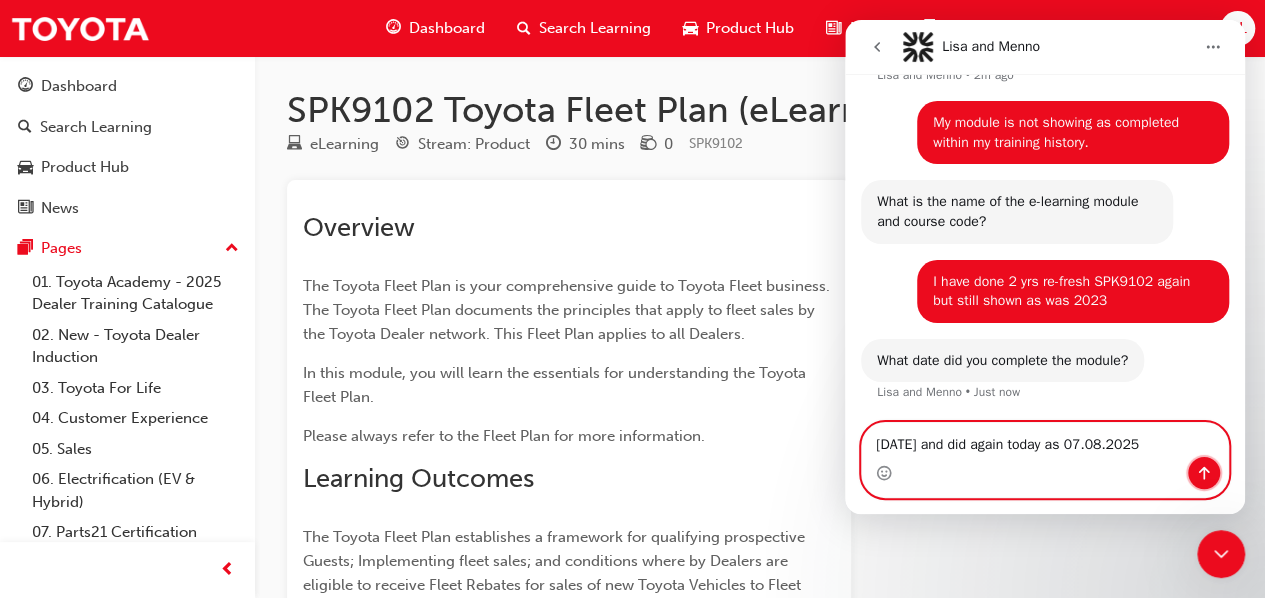 click at bounding box center (1204, 473) 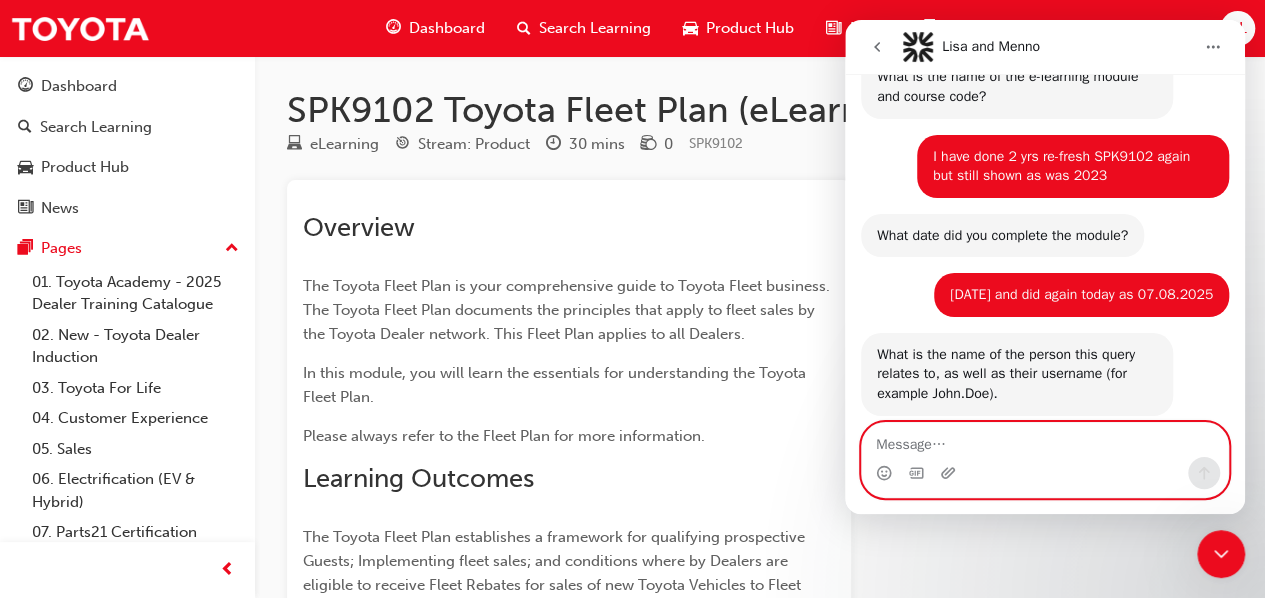 scroll, scrollTop: 568, scrollLeft: 0, axis: vertical 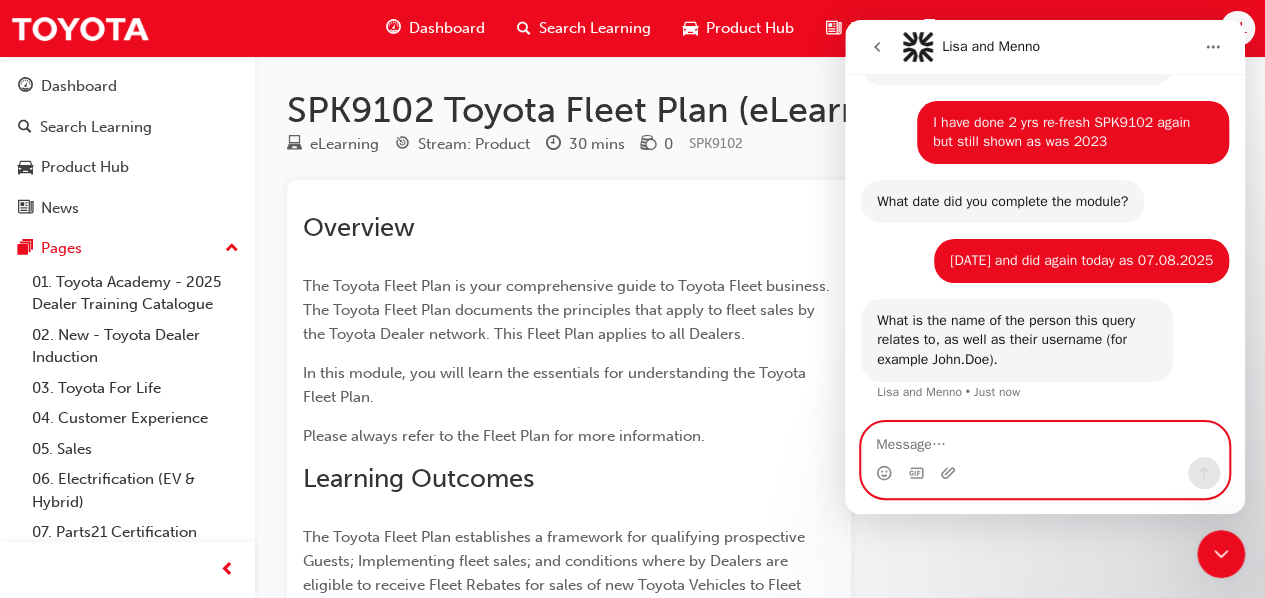 click at bounding box center (1045, 440) 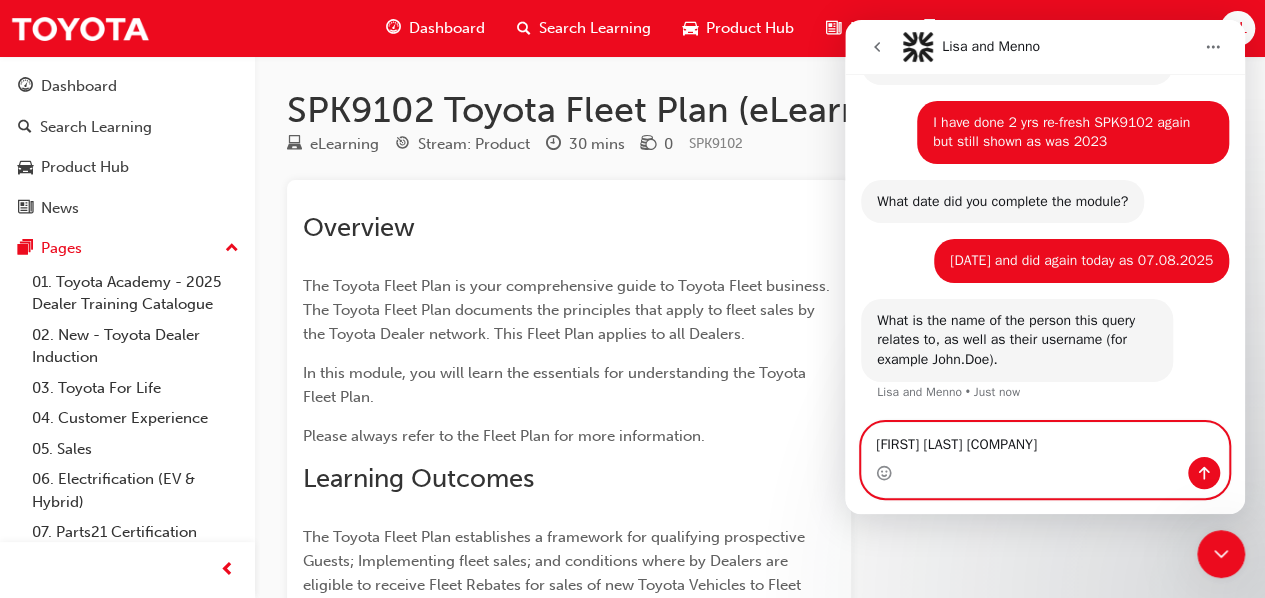type on "[FIRST] [LAST] [COMPANY]" 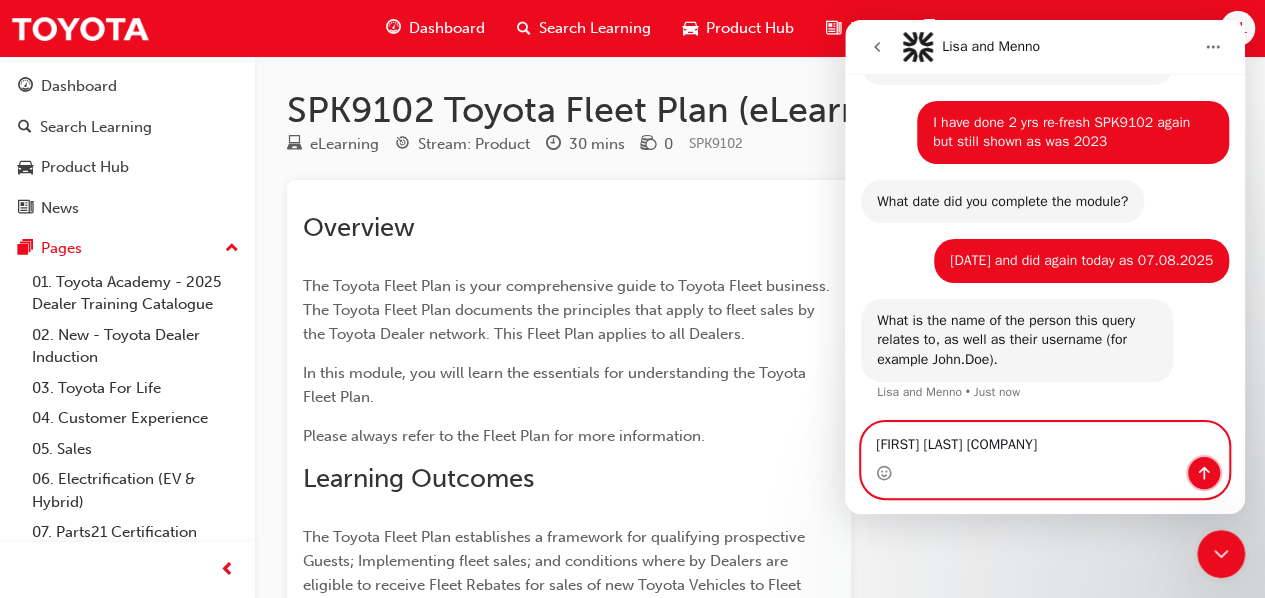 click 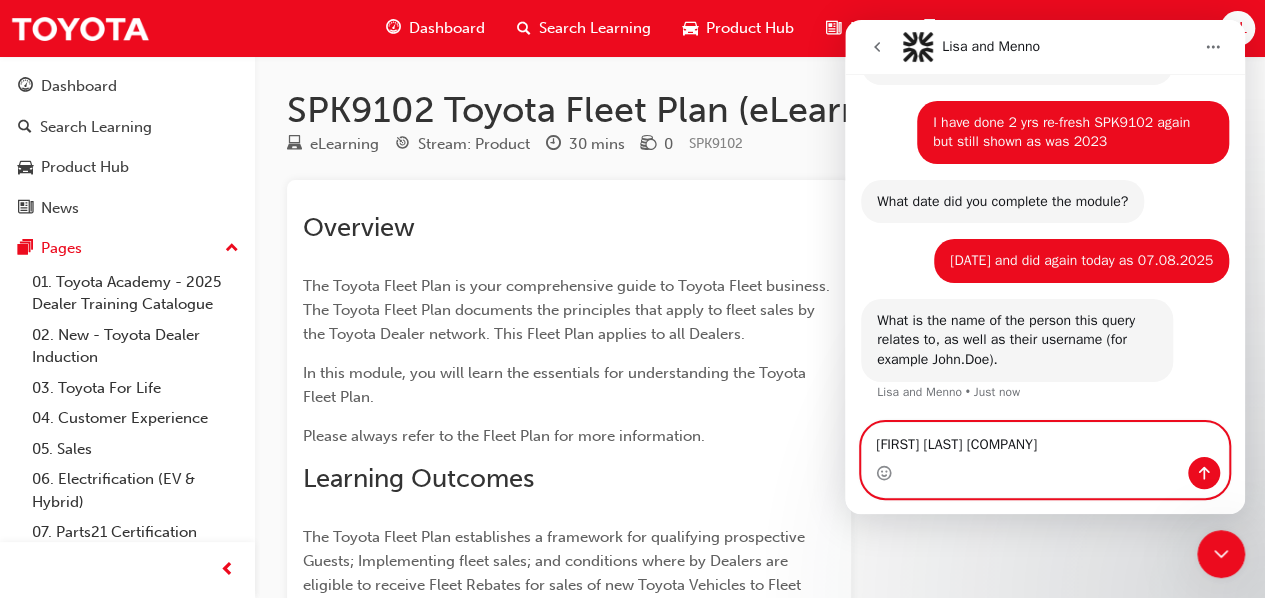 type 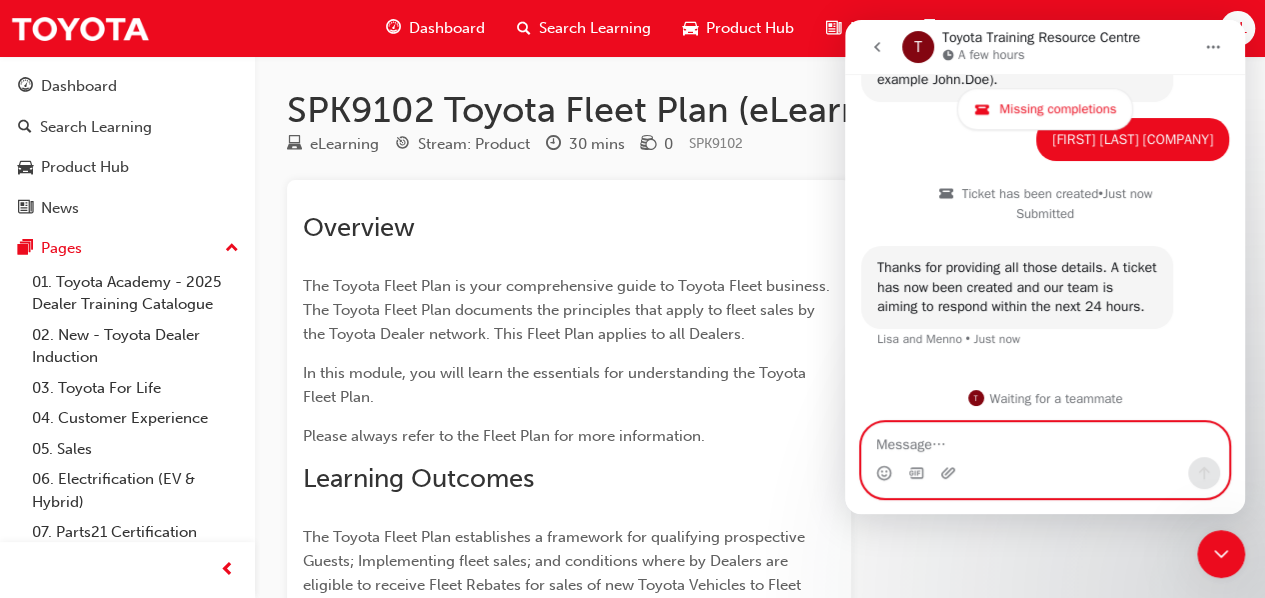 scroll, scrollTop: 906, scrollLeft: 0, axis: vertical 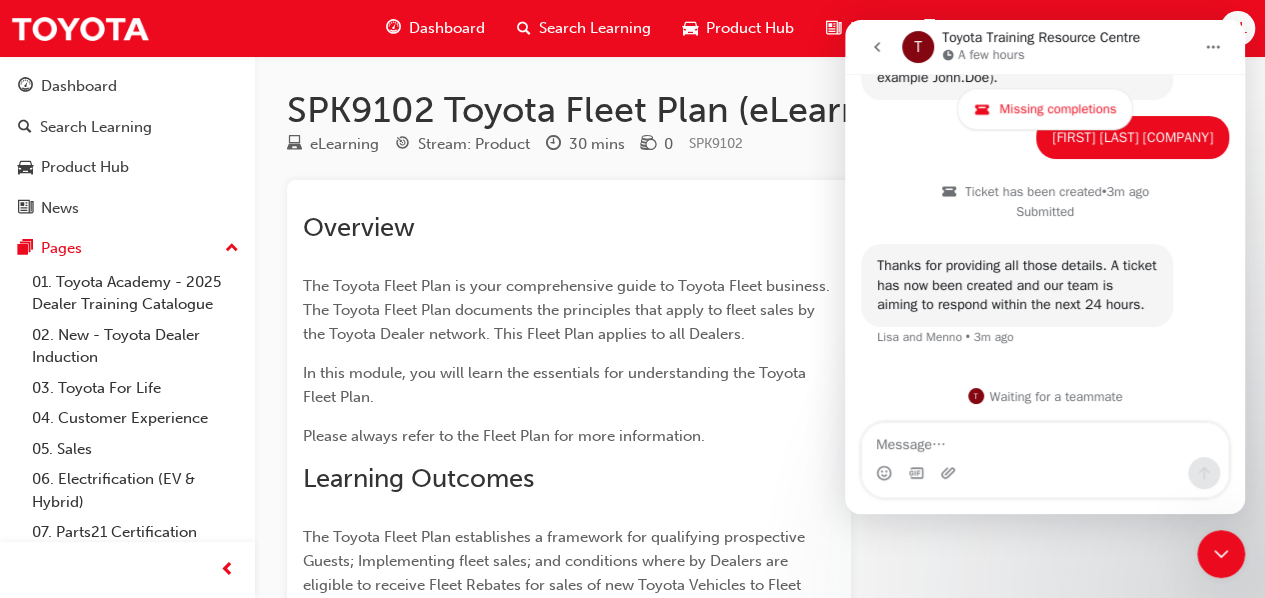 click 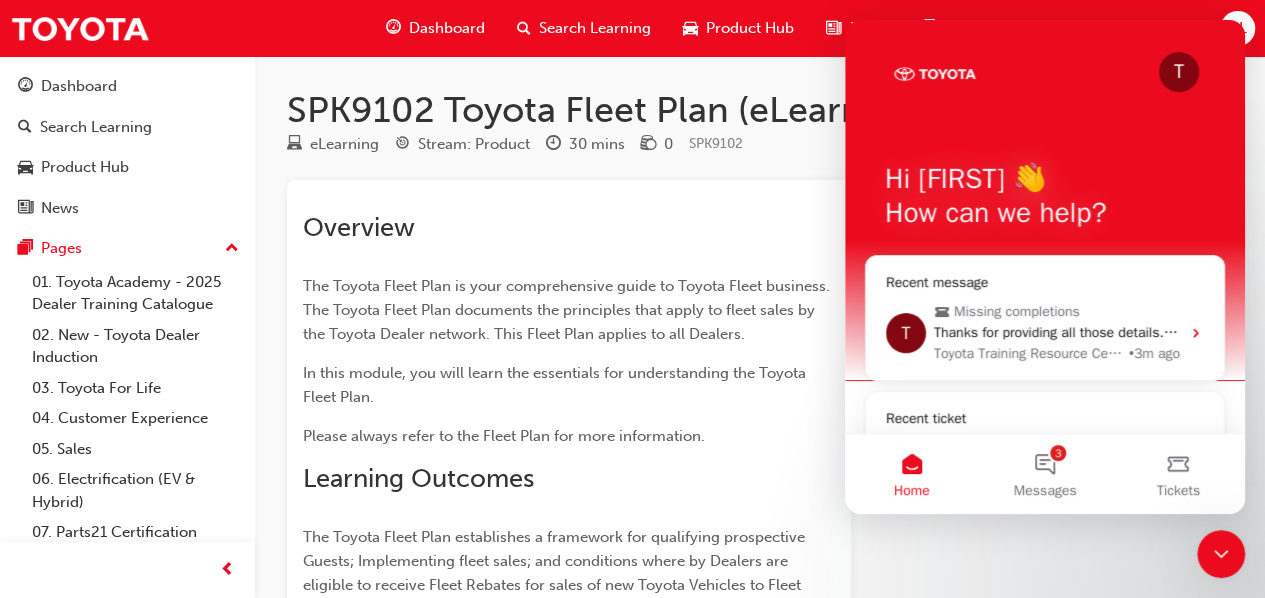 scroll, scrollTop: 0, scrollLeft: 0, axis: both 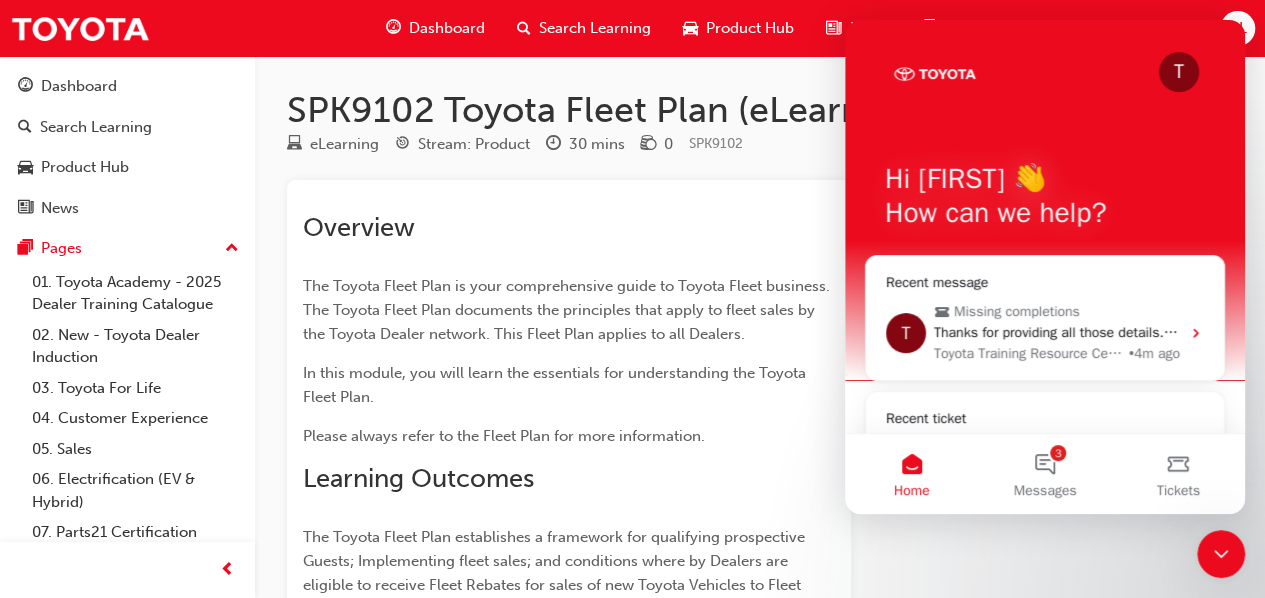 drag, startPoint x: 850, startPoint y: 27, endPoint x: 1553, endPoint y: 127, distance: 710.0768 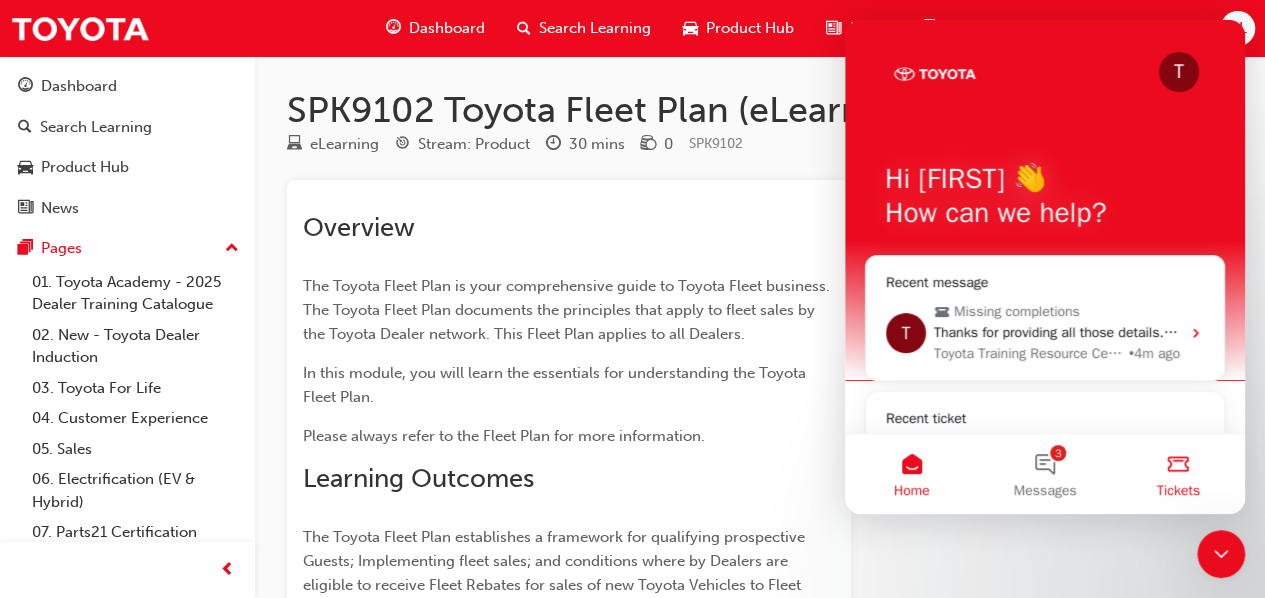 click on "Tickets" at bounding box center [1178, 474] 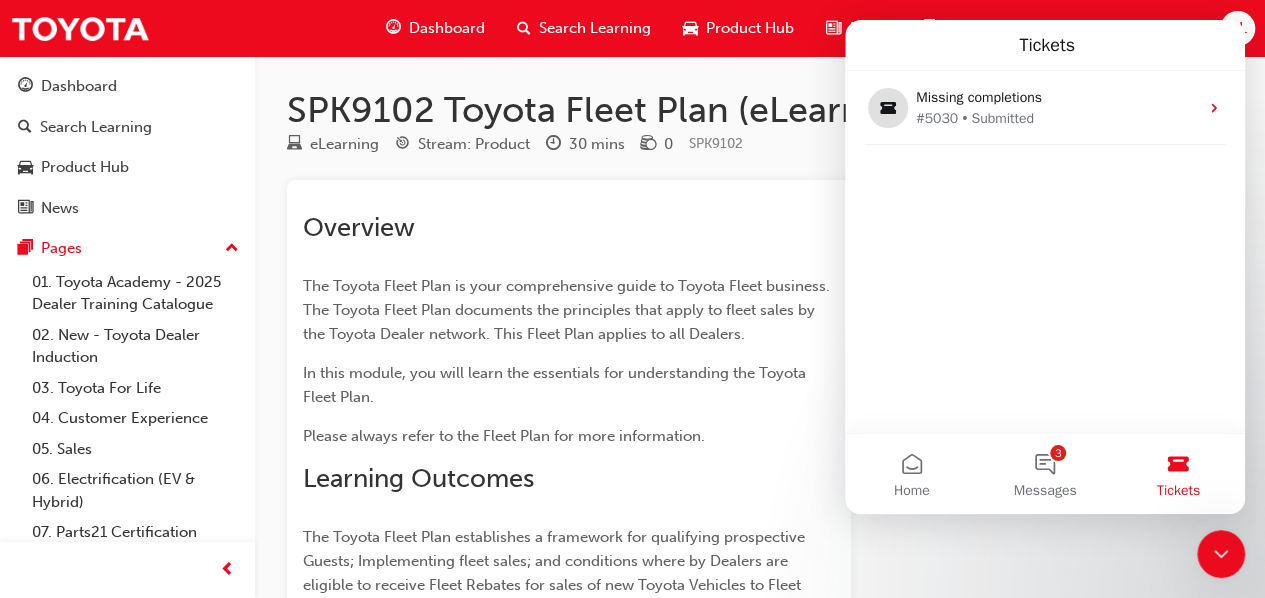 click on "Tickets" at bounding box center [1045, 45] 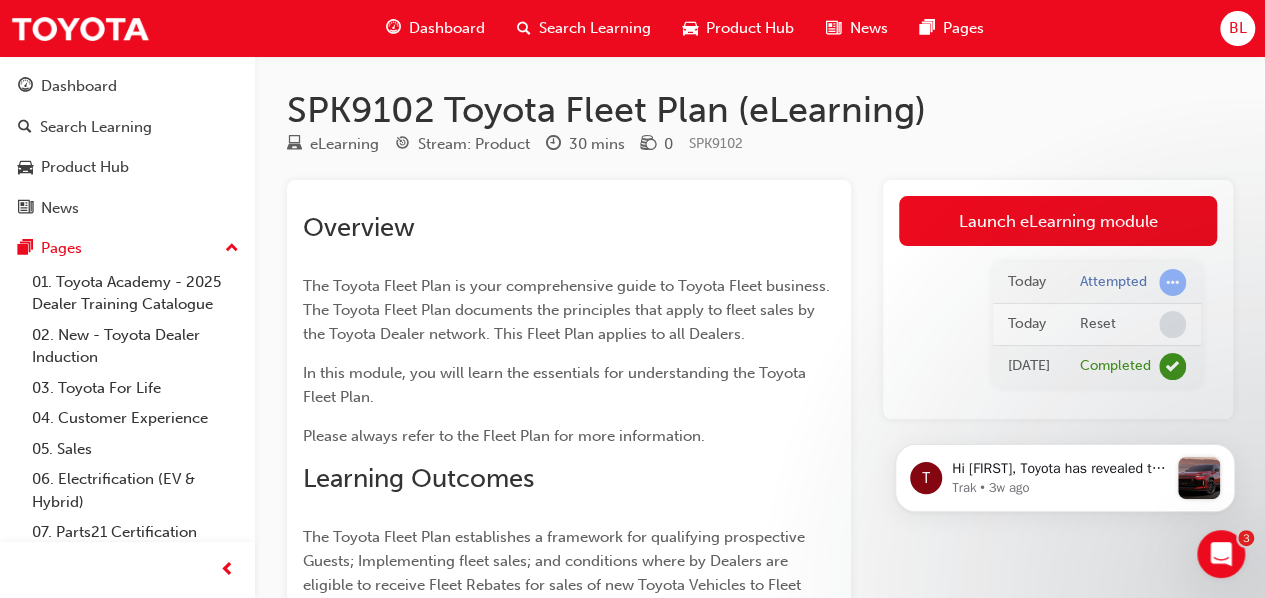 scroll, scrollTop: 0, scrollLeft: 0, axis: both 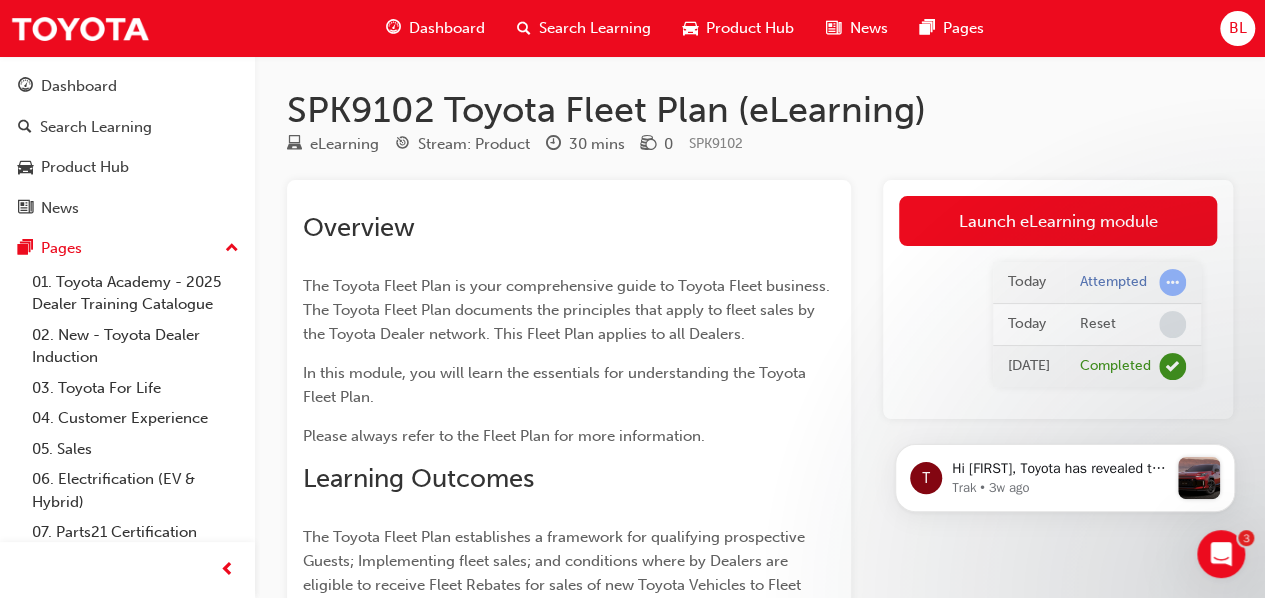 click on "Launch eLearning module   Today Attempted   Today Reset   Fri 28 Jul 2023 Completed" at bounding box center (1058, 537) 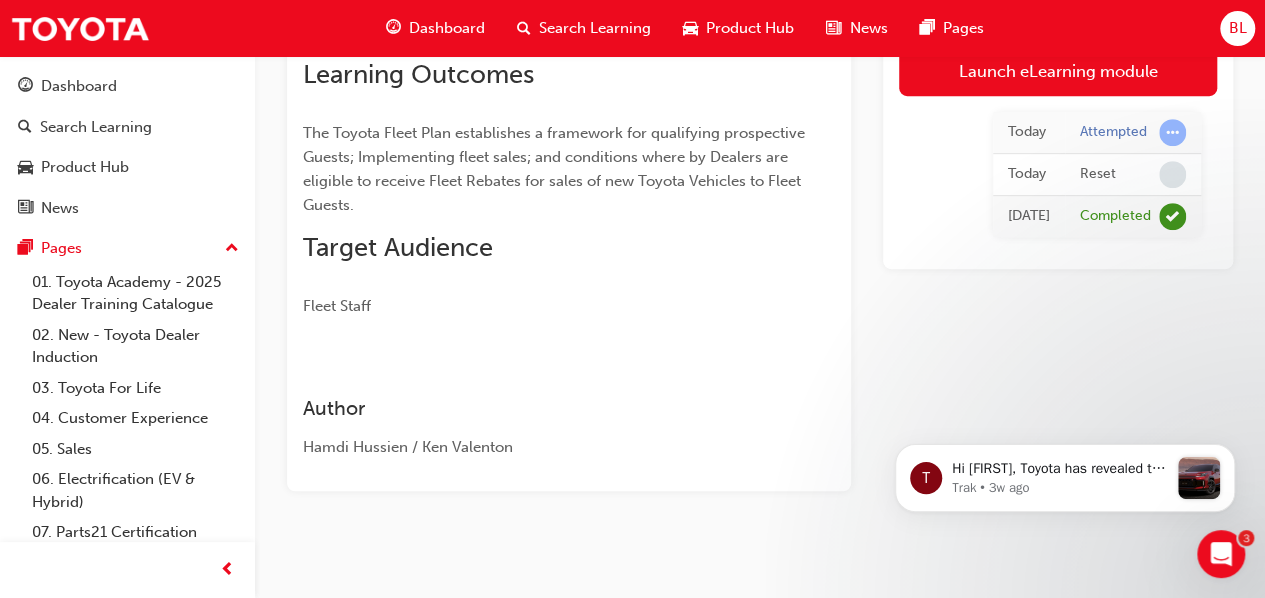 scroll, scrollTop: 410, scrollLeft: 0, axis: vertical 